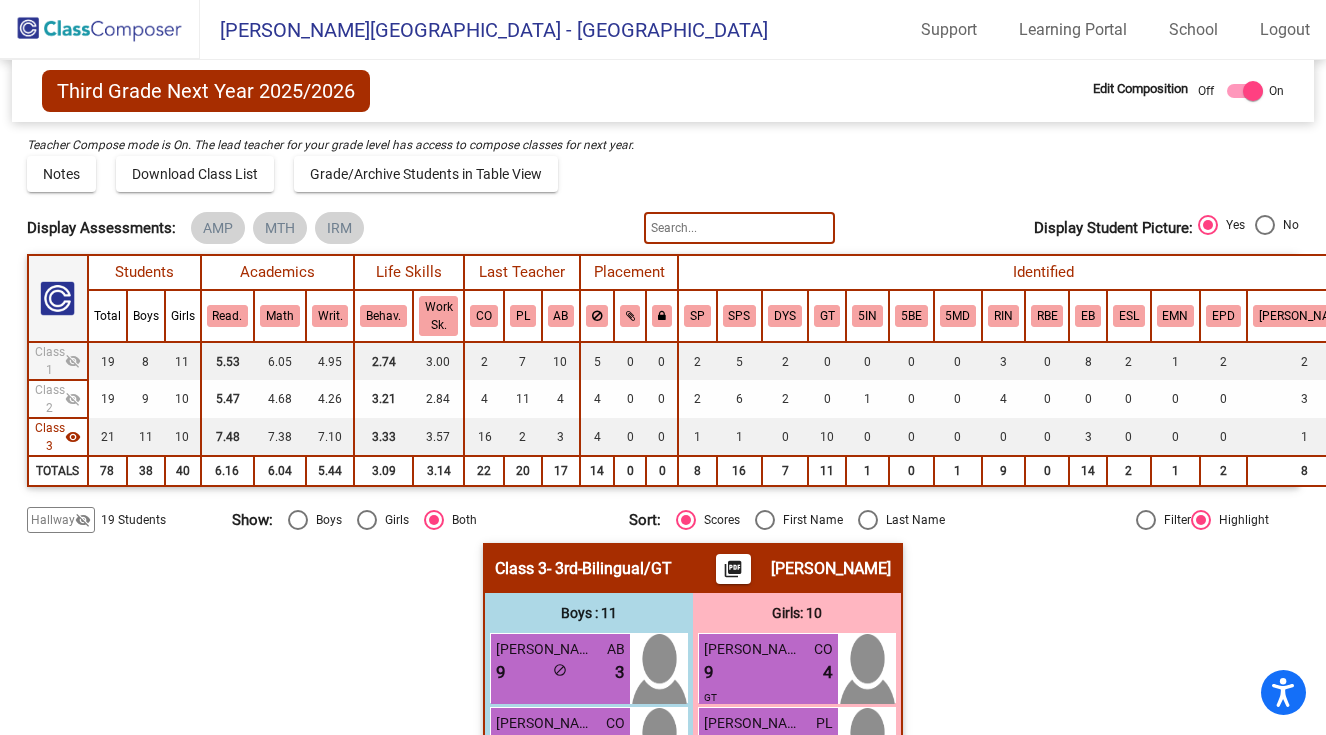 scroll, scrollTop: 0, scrollLeft: 0, axis: both 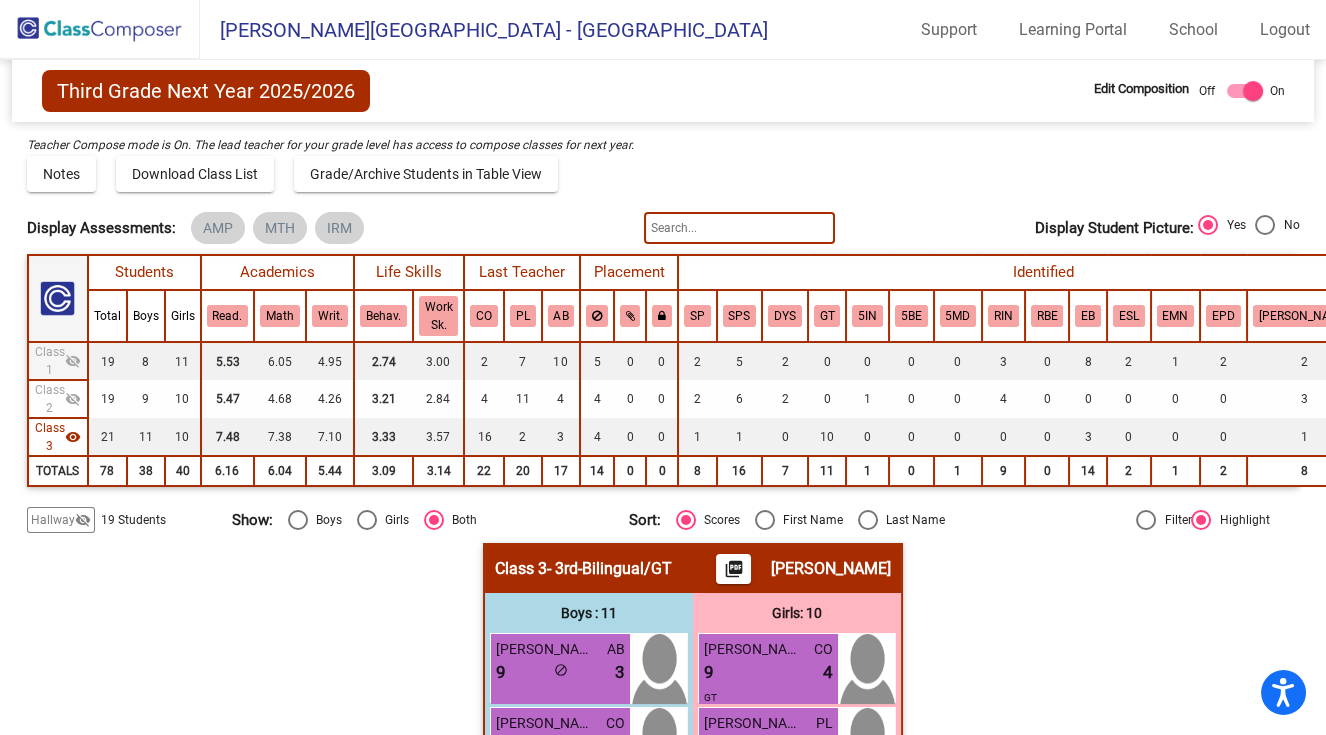 click 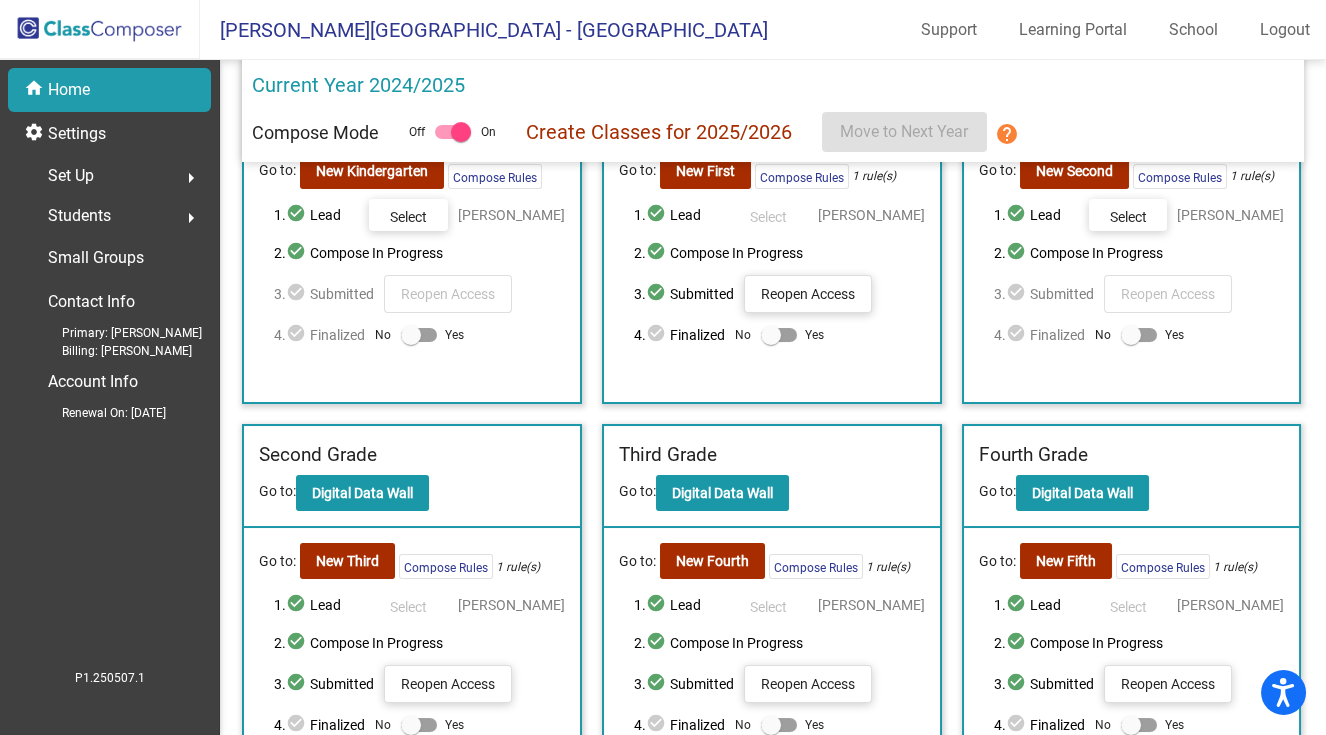 scroll, scrollTop: 111, scrollLeft: 0, axis: vertical 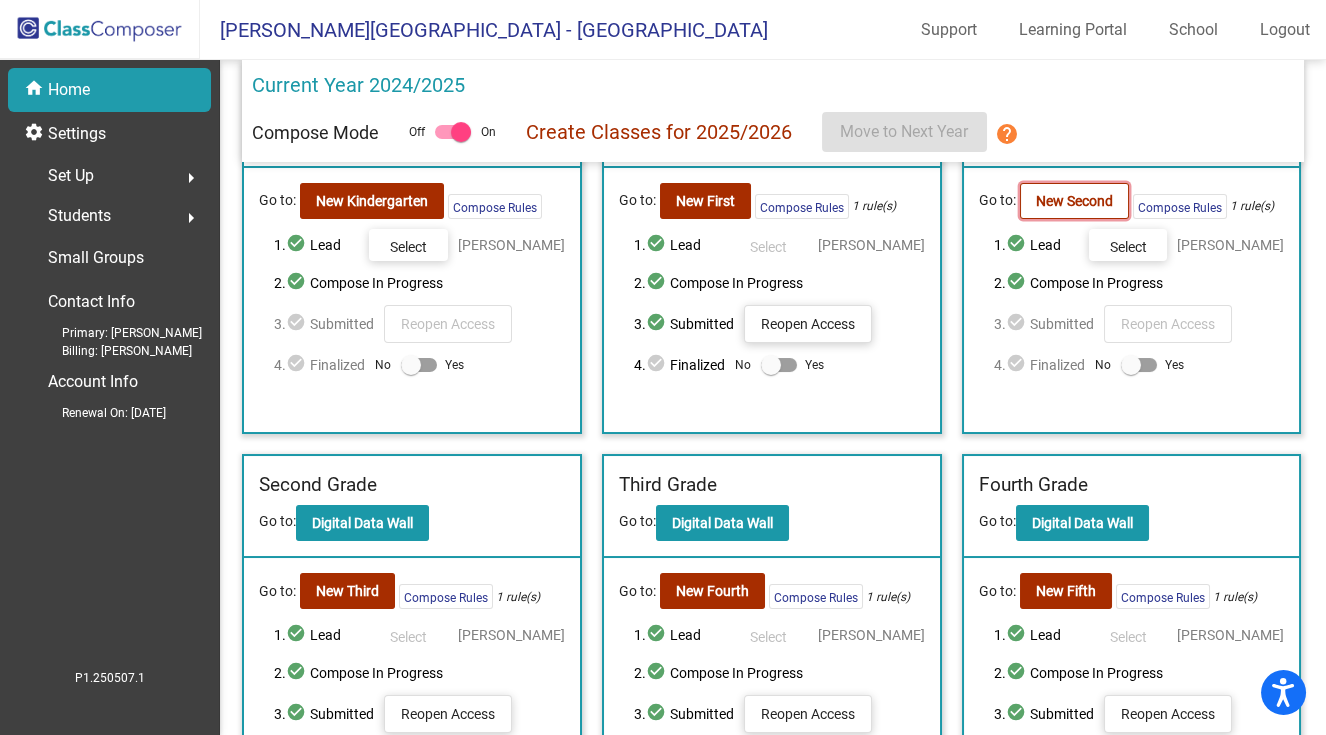 click on "New Second" 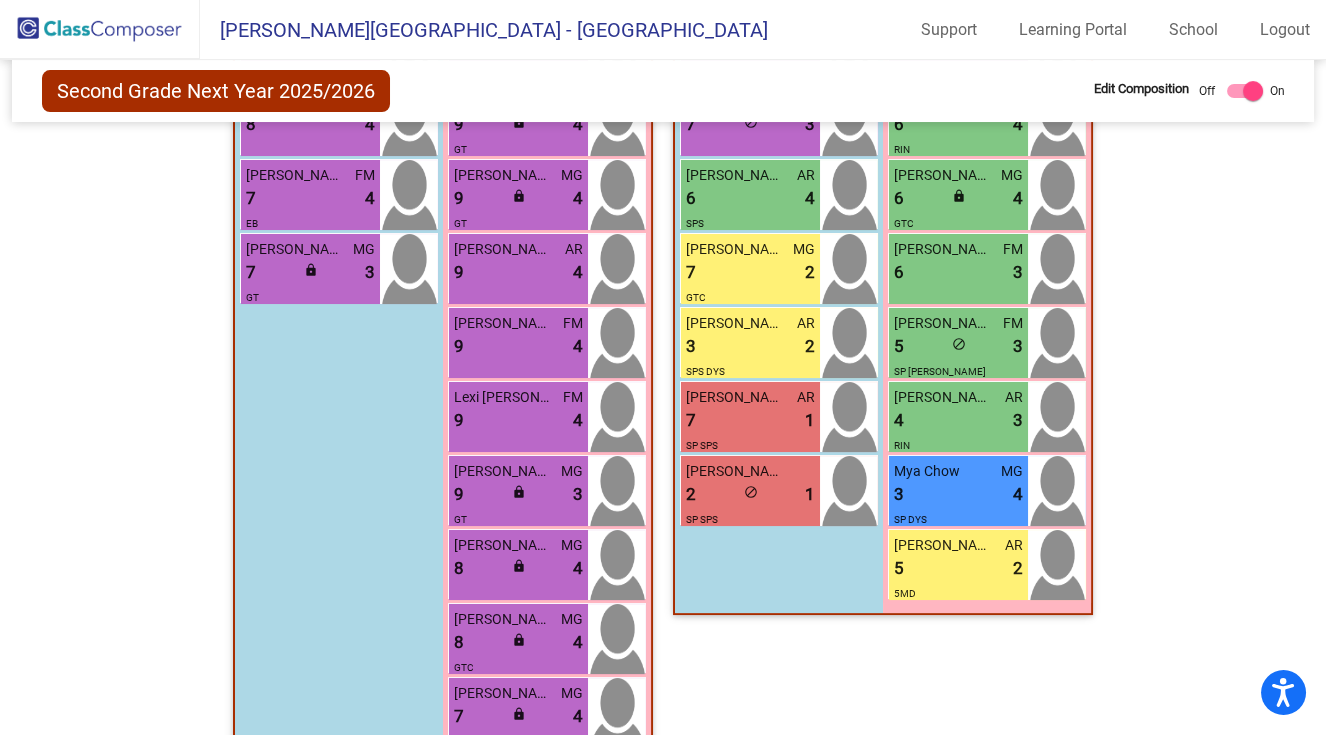 scroll, scrollTop: 777, scrollLeft: 0, axis: vertical 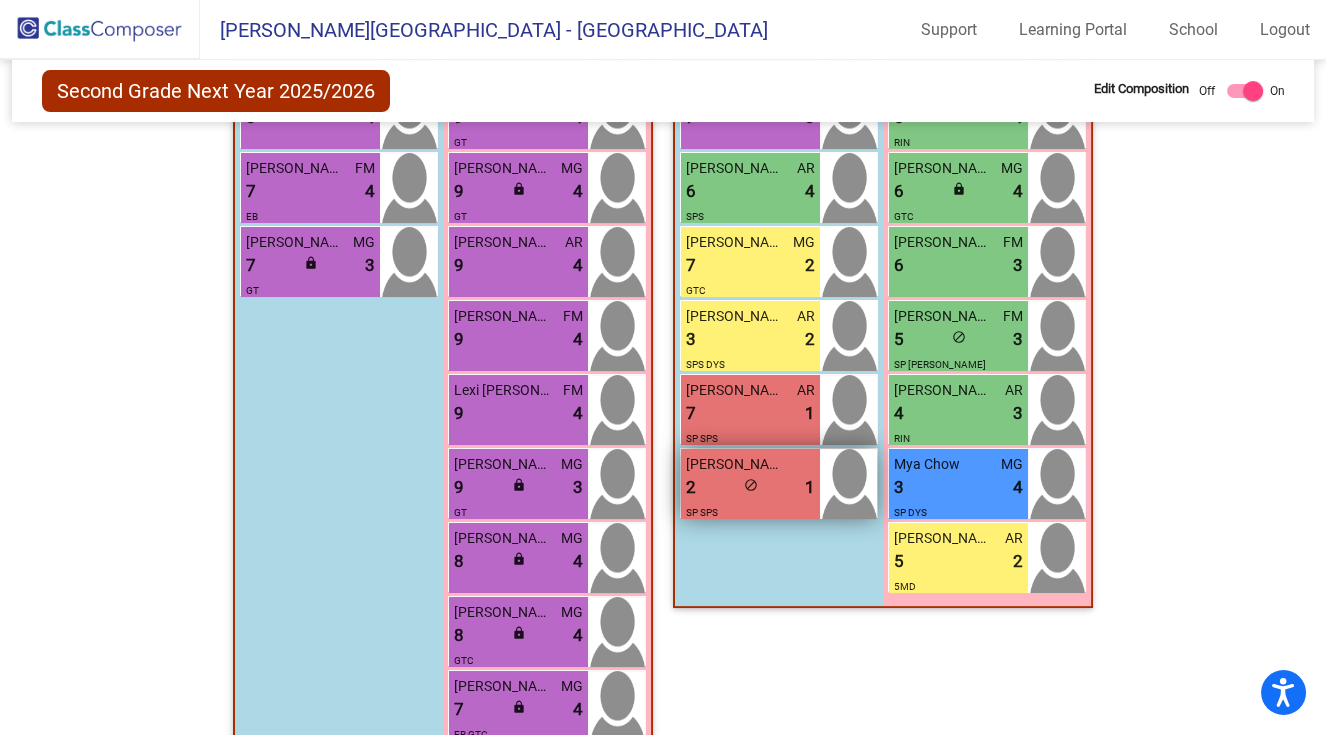 click on "SP SPS" at bounding box center [750, 511] 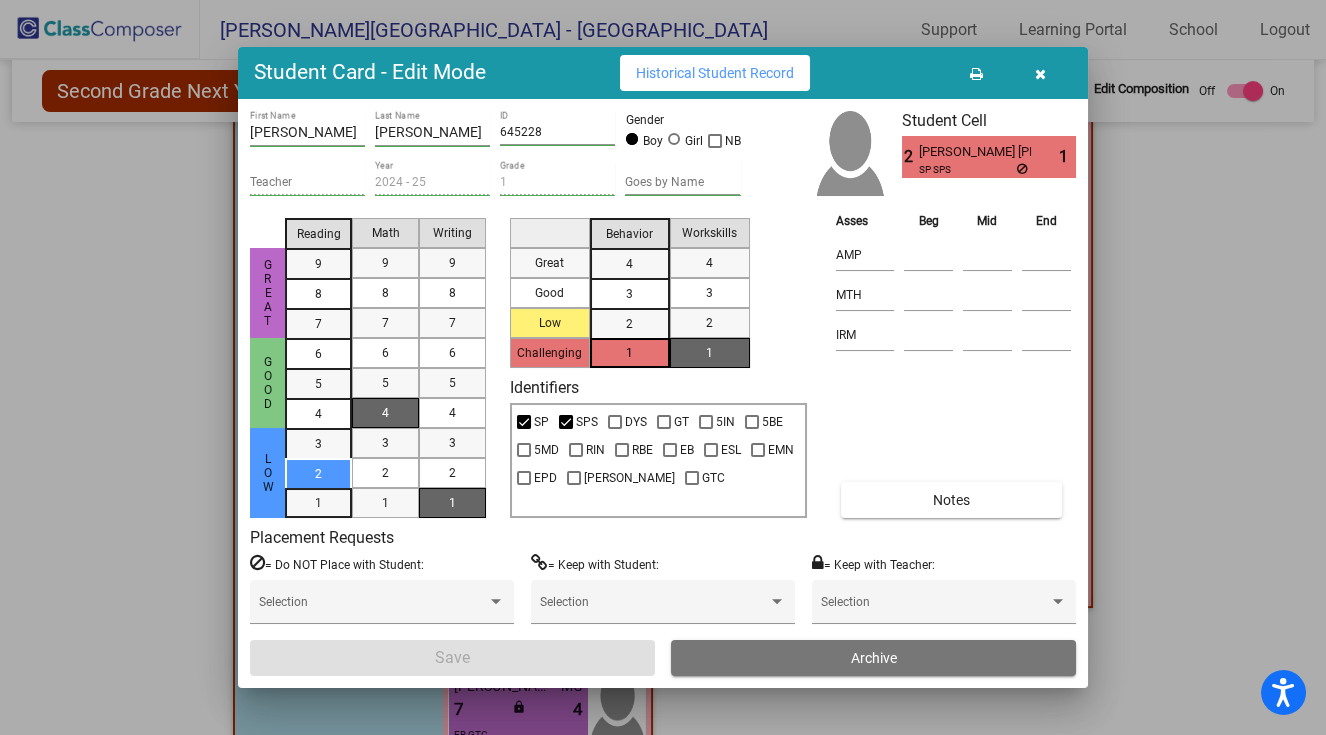 click at bounding box center [1040, 74] 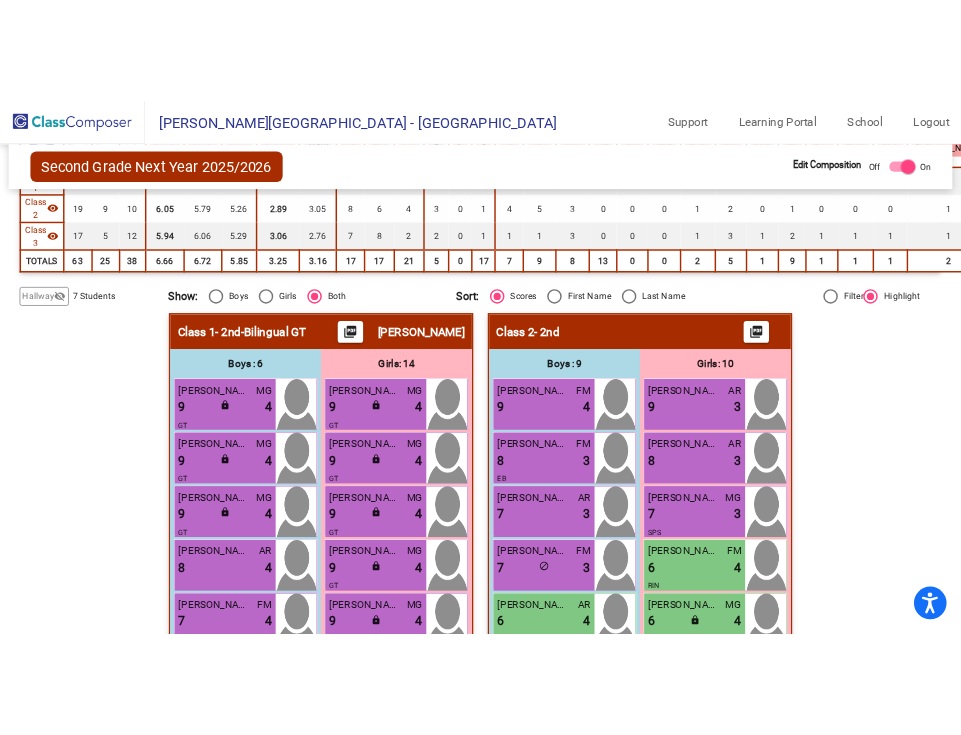 scroll, scrollTop: 222, scrollLeft: 0, axis: vertical 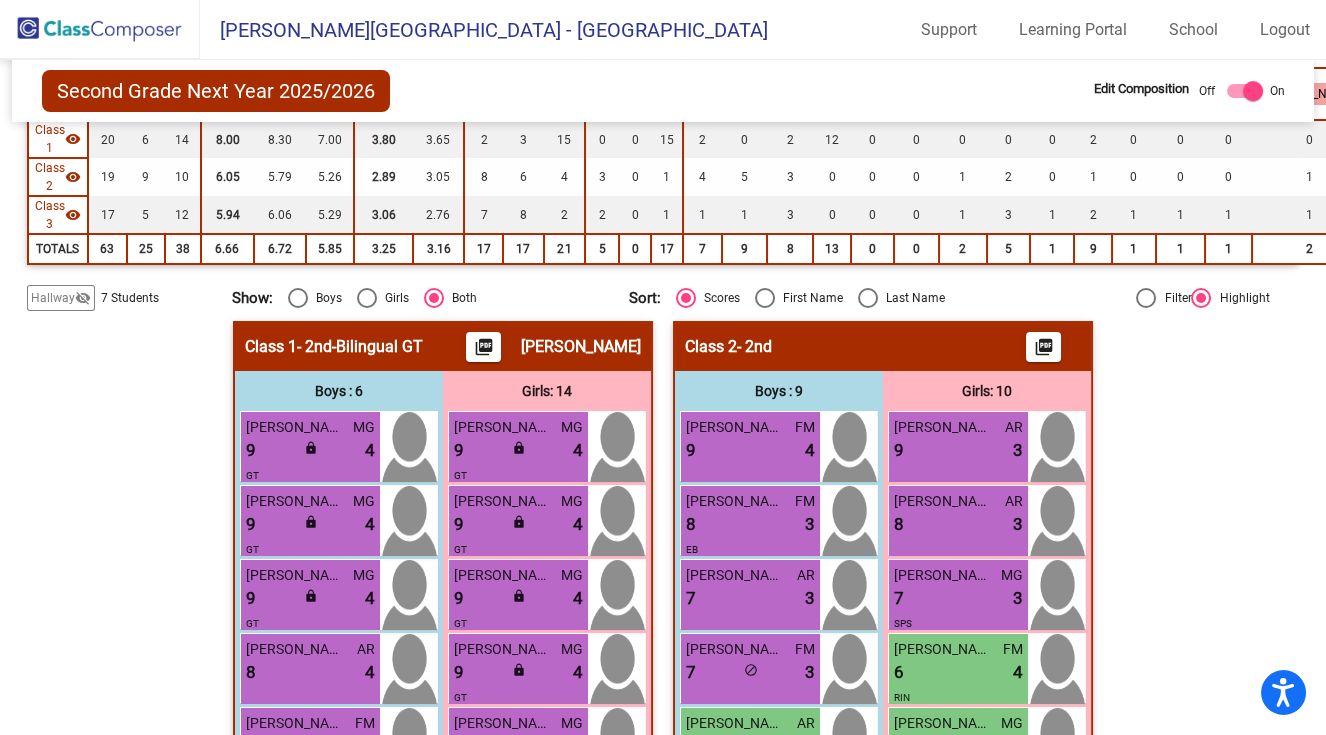 click on "visibility" 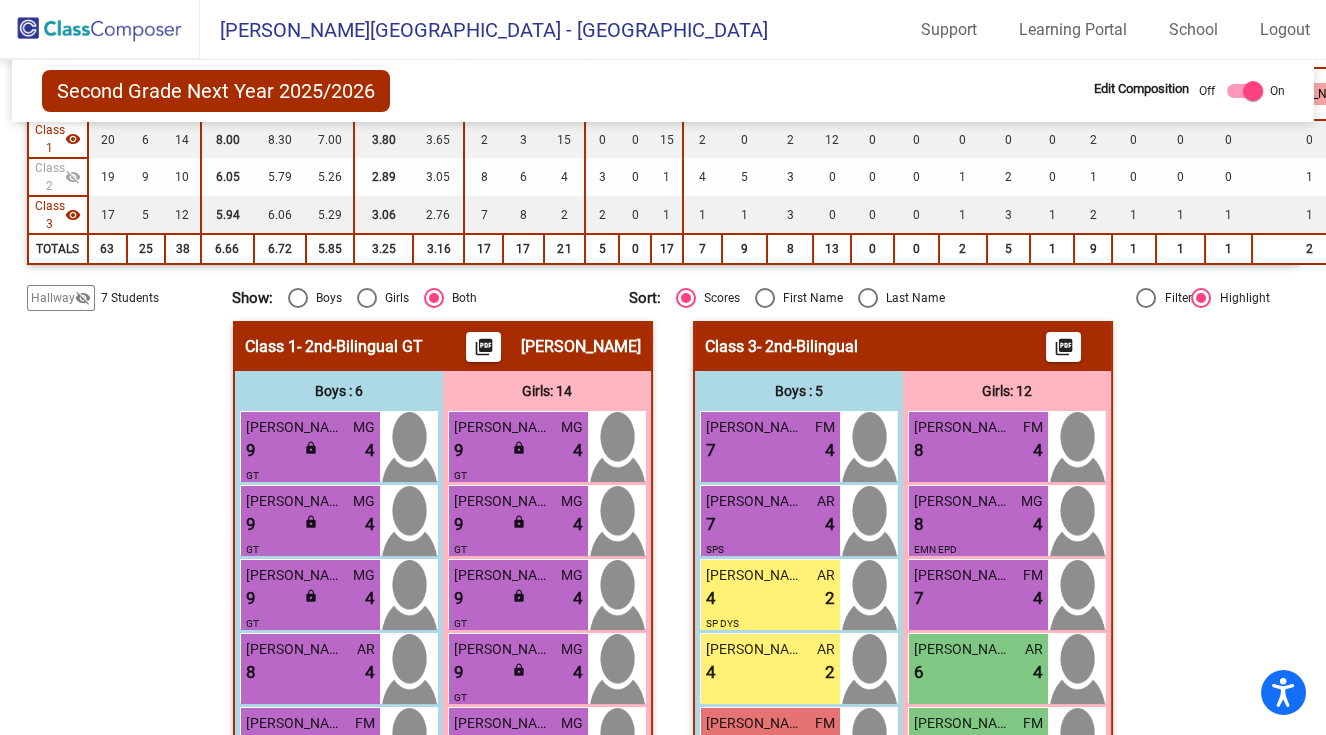 click on "visibility" 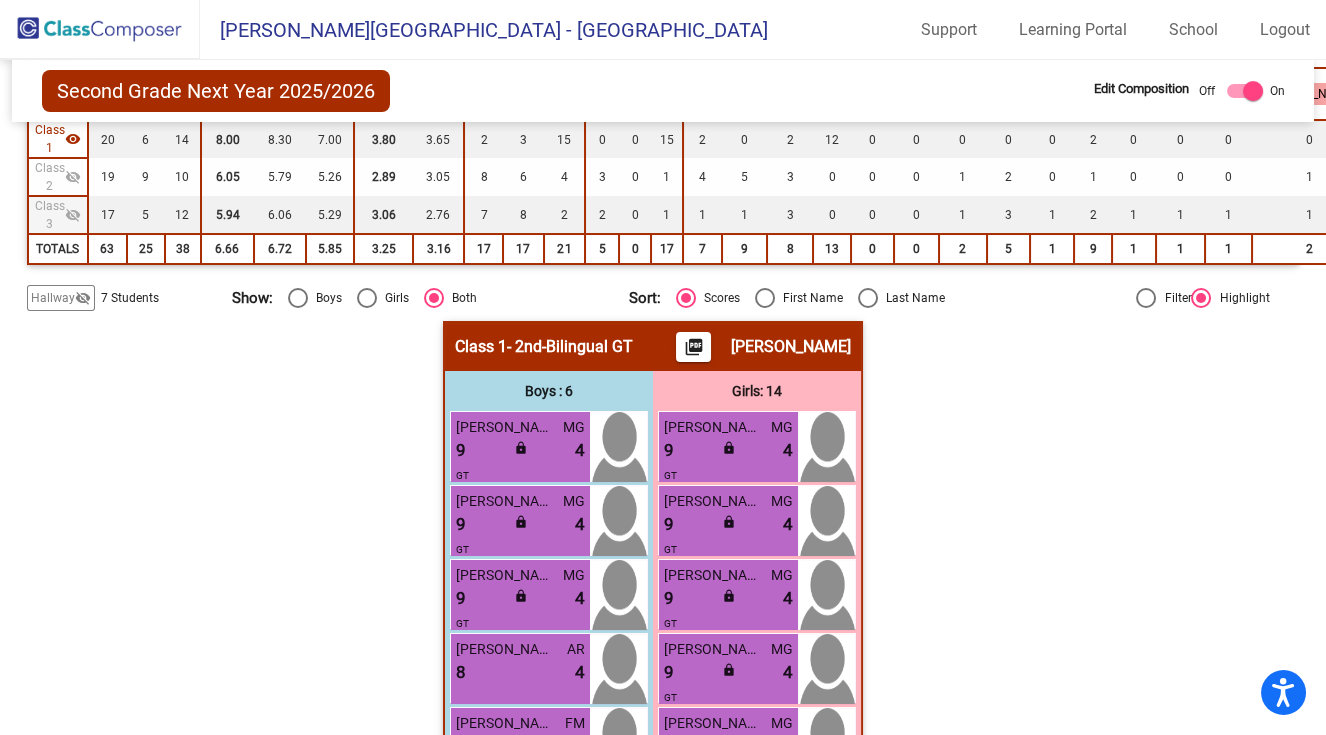 click on "visibility_off" 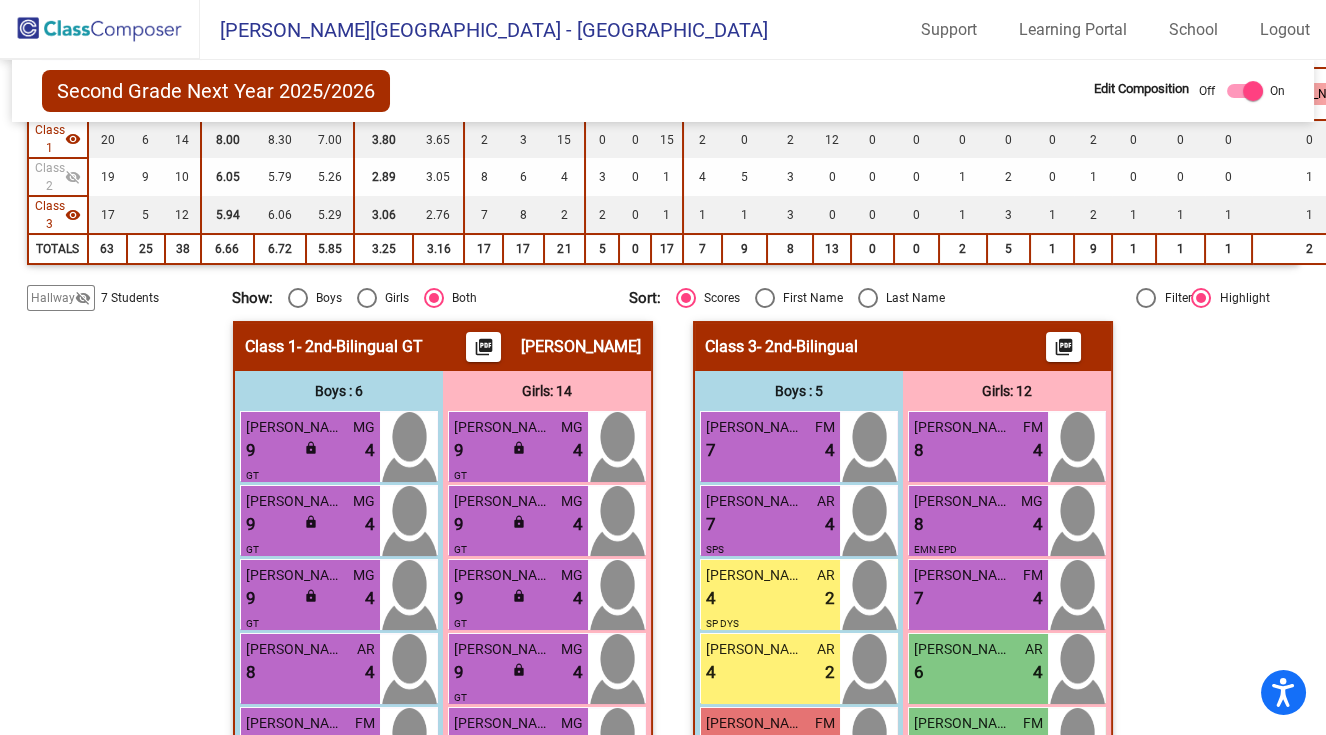 click on "visibility" 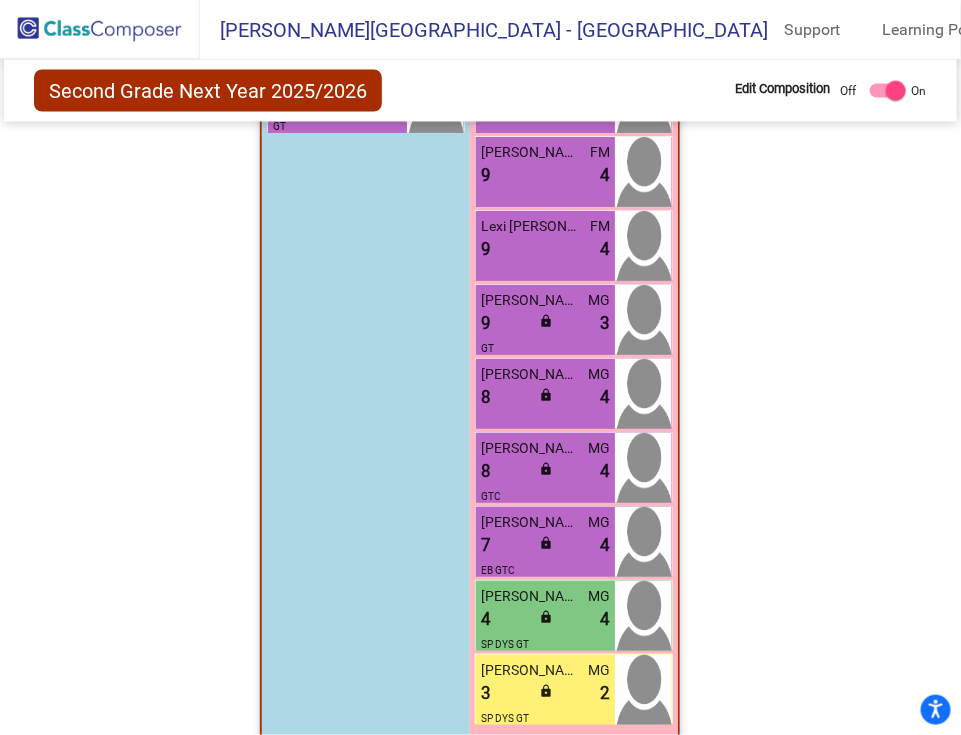 scroll, scrollTop: 984, scrollLeft: 0, axis: vertical 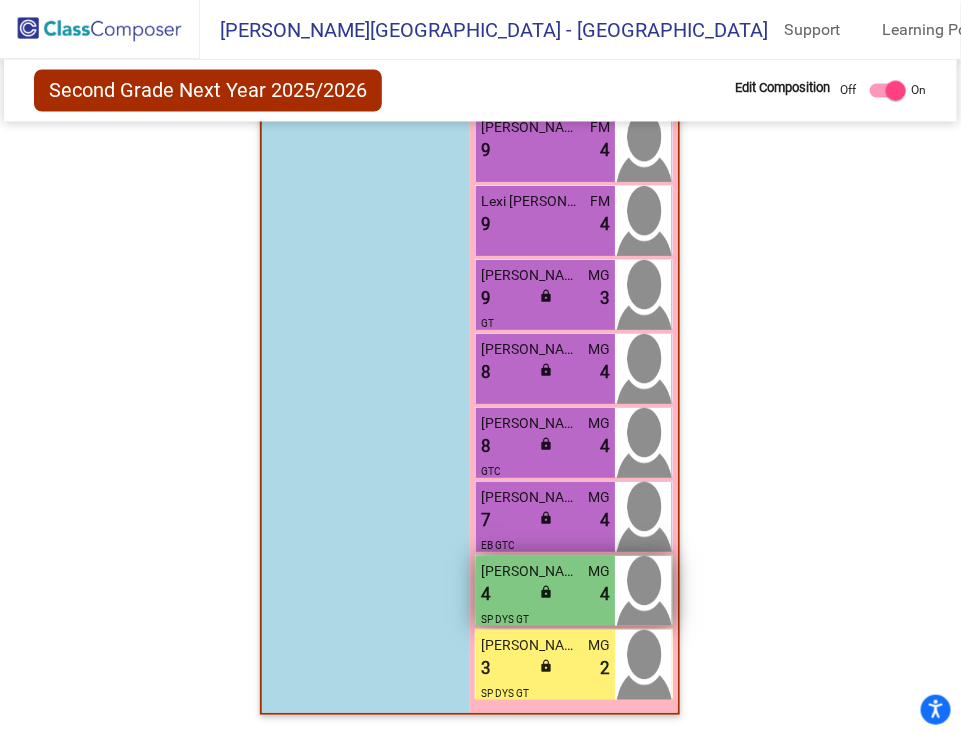 click on "SP DYS GT" at bounding box center [545, 618] 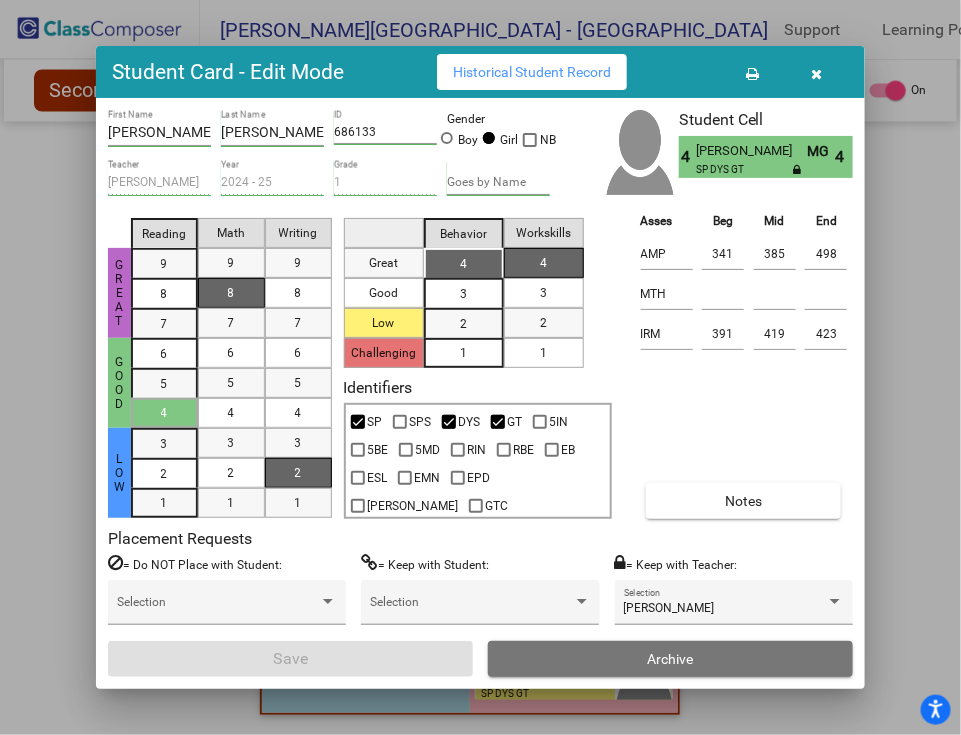 click at bounding box center (816, 74) 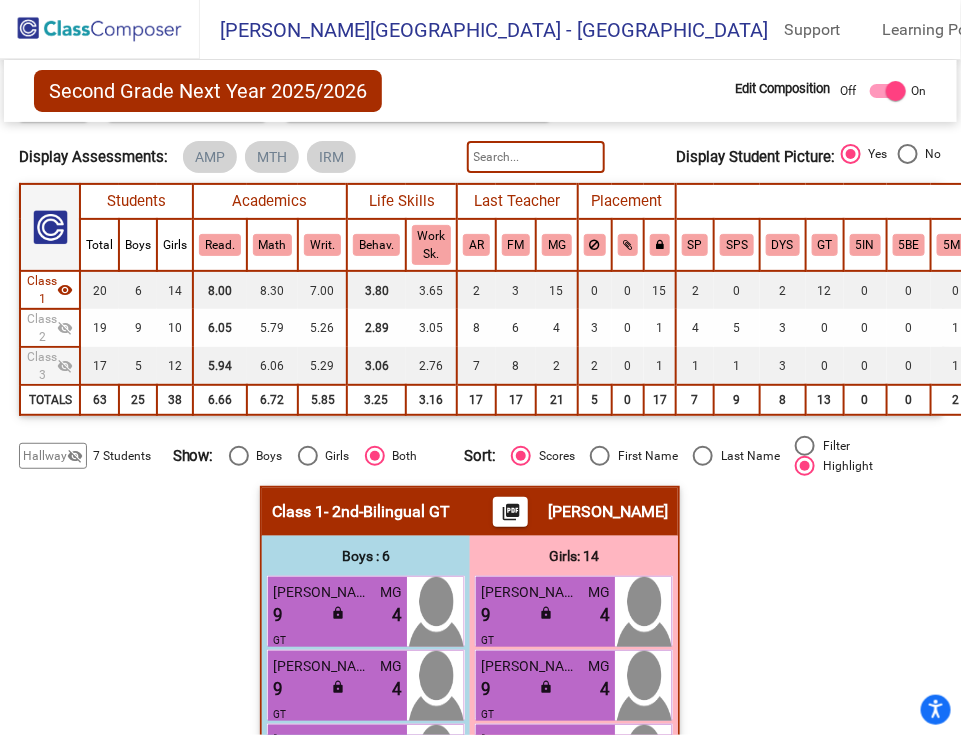scroll, scrollTop: 0, scrollLeft: 0, axis: both 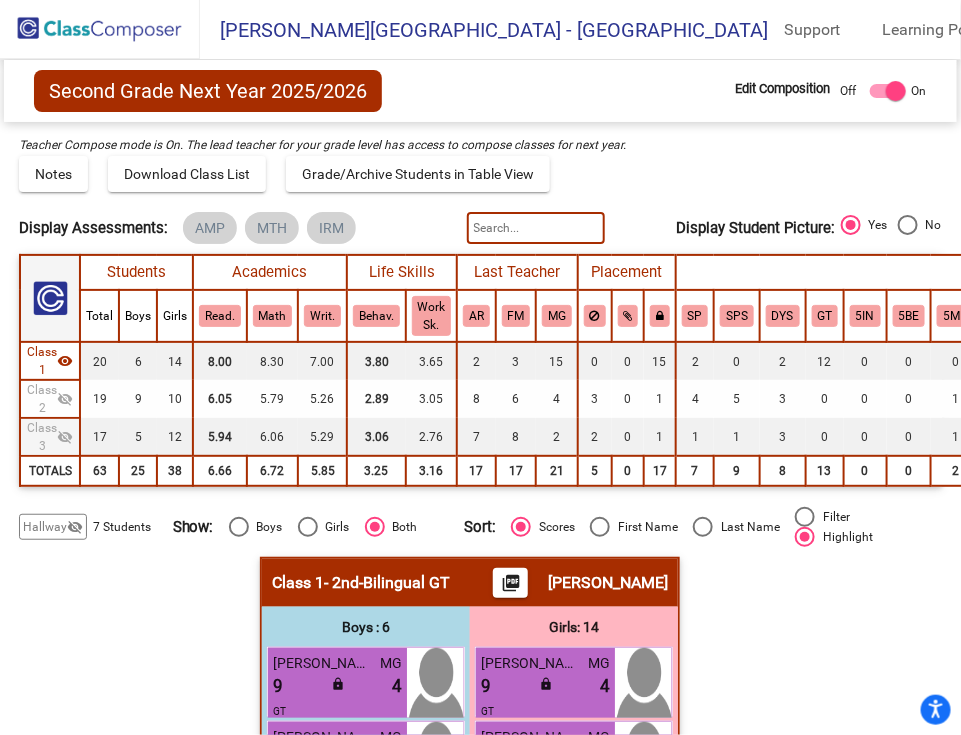 click on "Class 2" 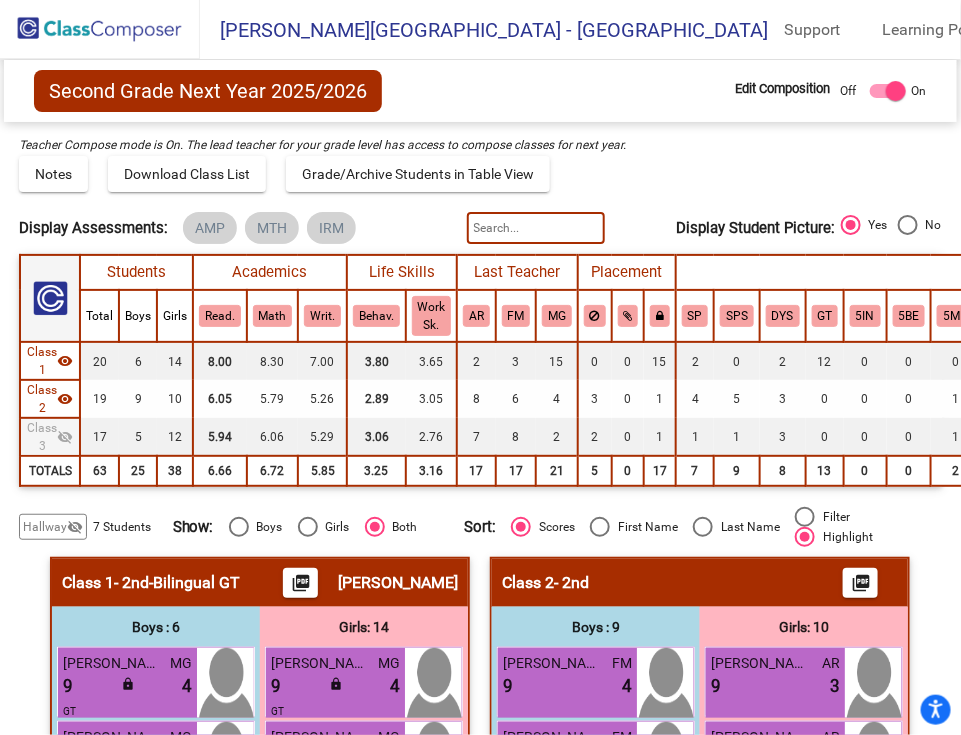 click on "Class 3  visibility_off" 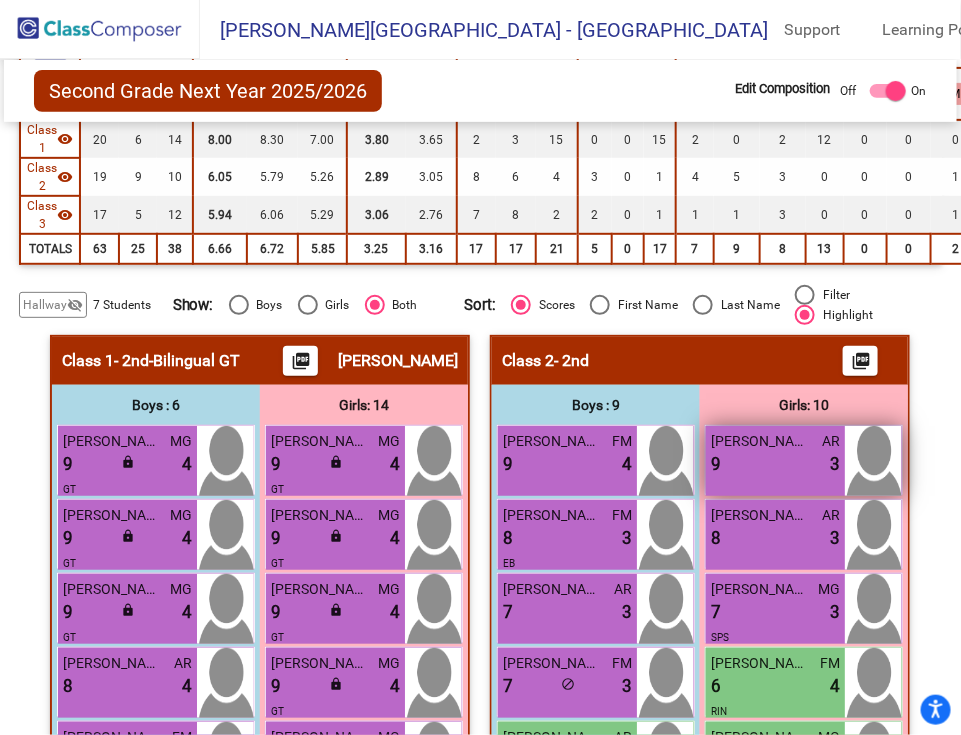 scroll, scrollTop: 111, scrollLeft: 0, axis: vertical 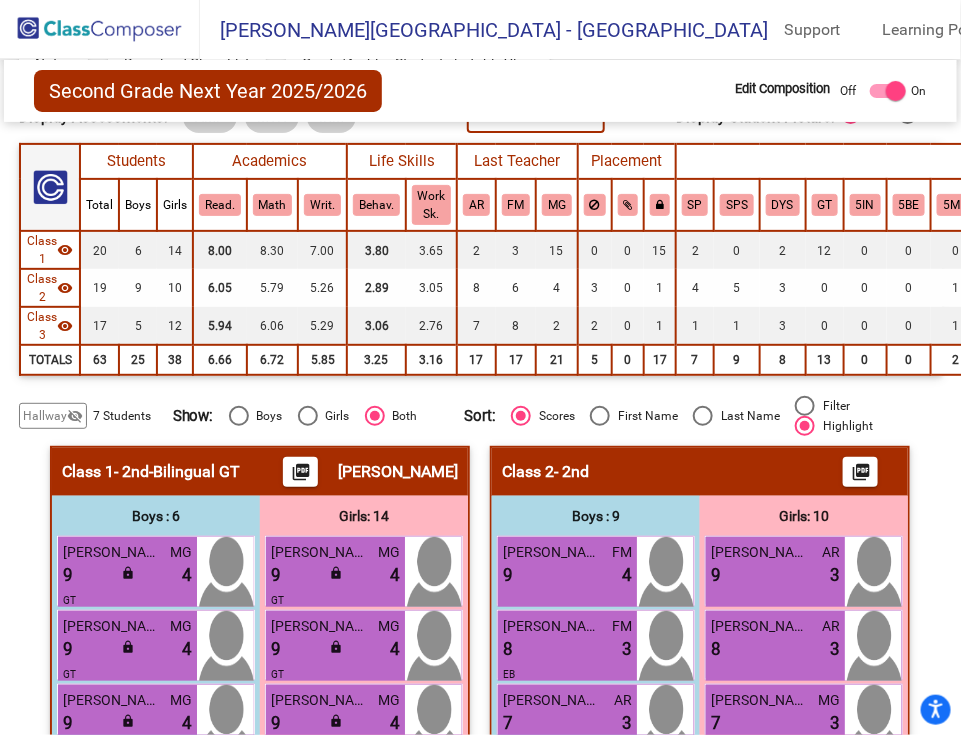 click on "visibility" 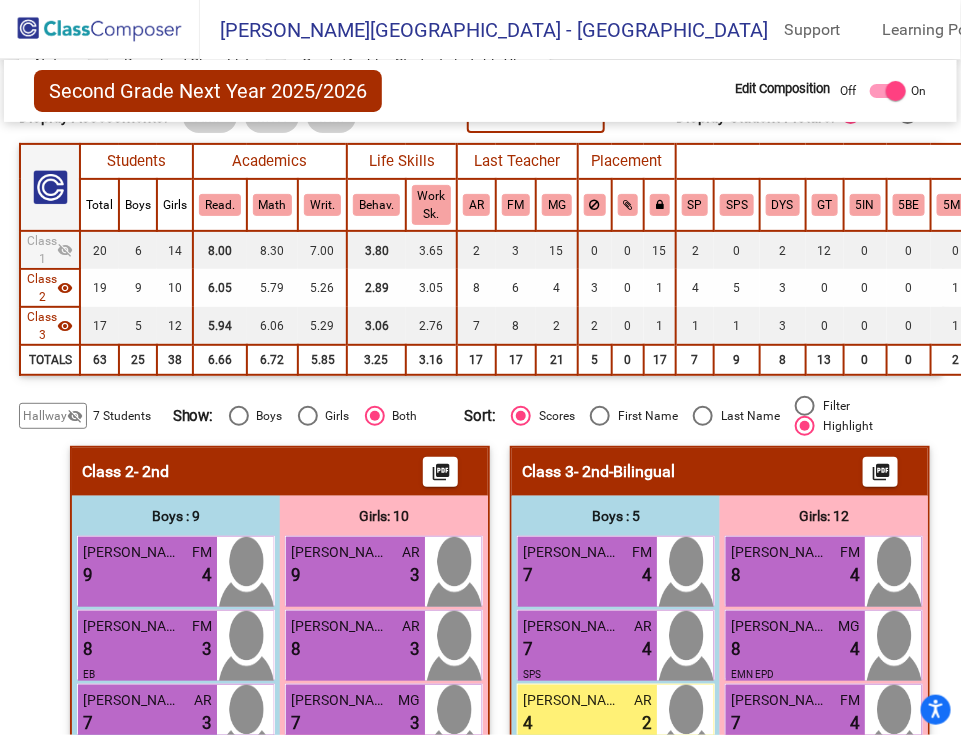 click on "visibility" 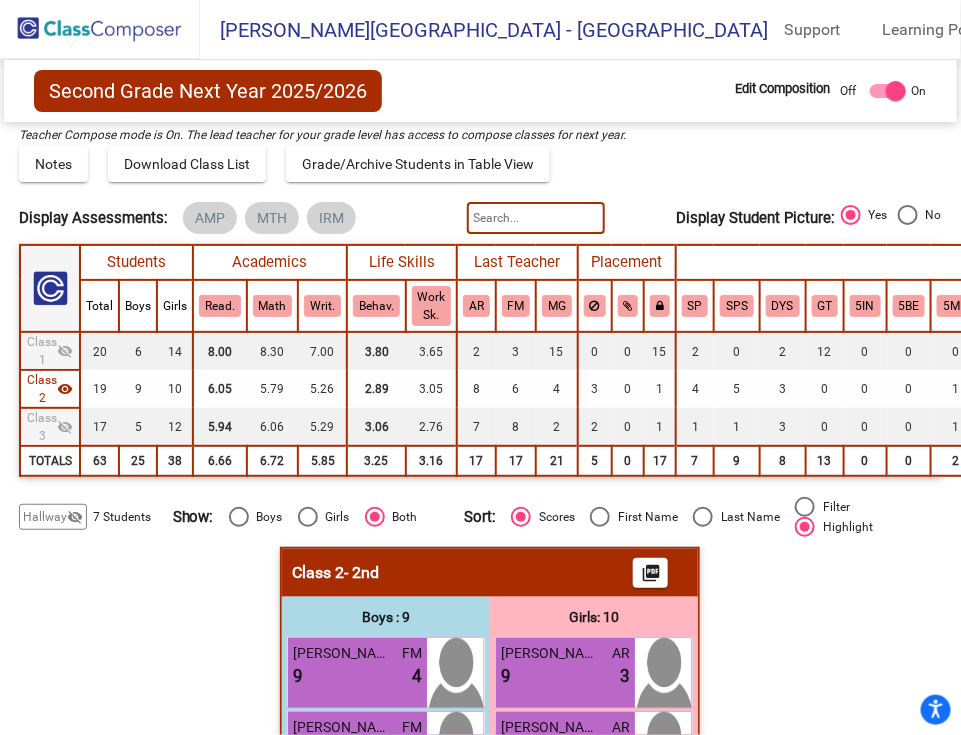 scroll, scrollTop: 0, scrollLeft: 0, axis: both 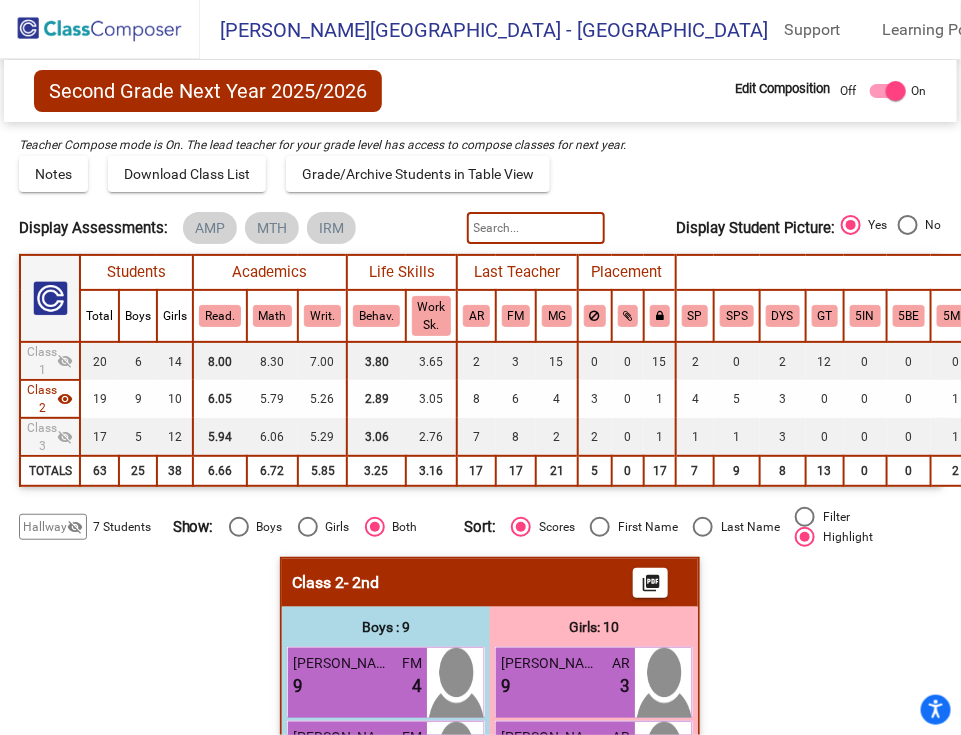 click on "visibility_off" 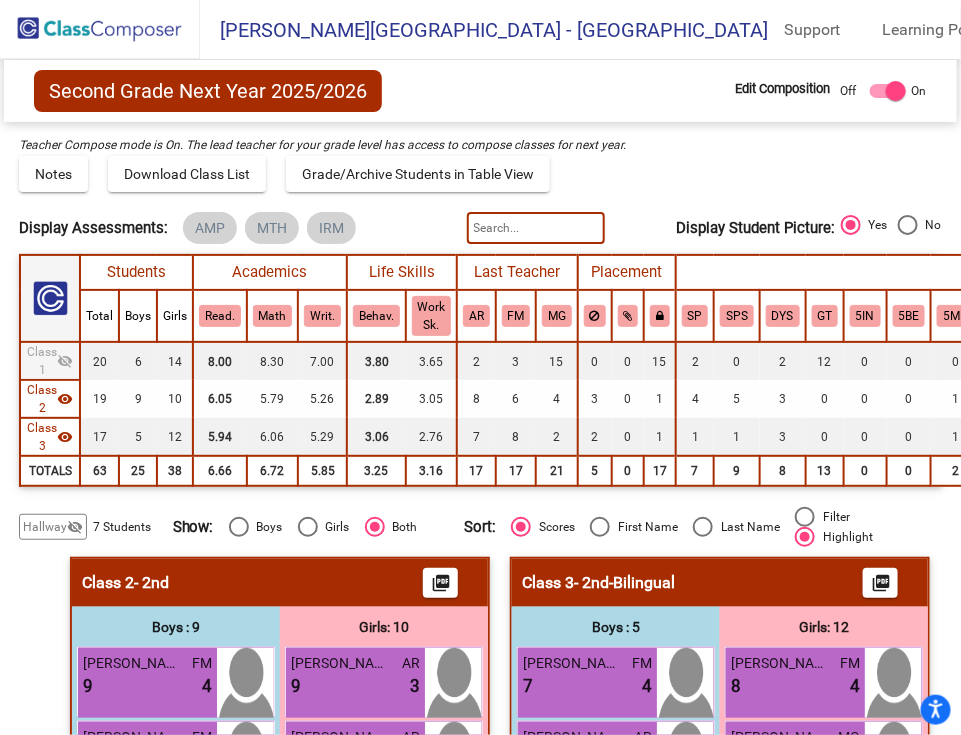 click on "visibility" 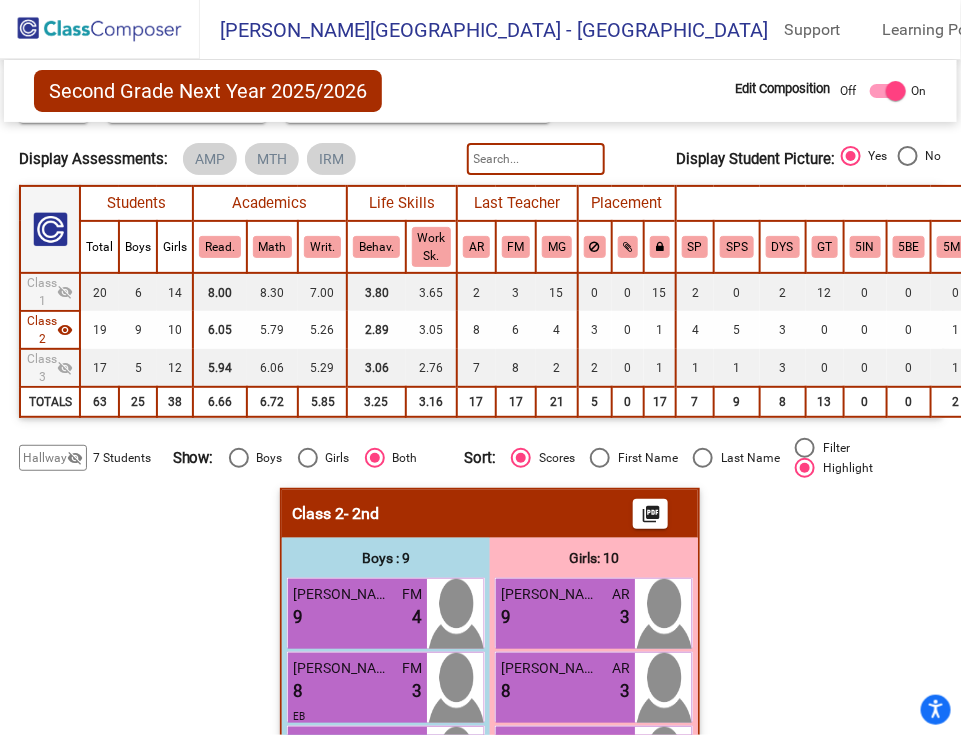 scroll, scrollTop: 21, scrollLeft: 0, axis: vertical 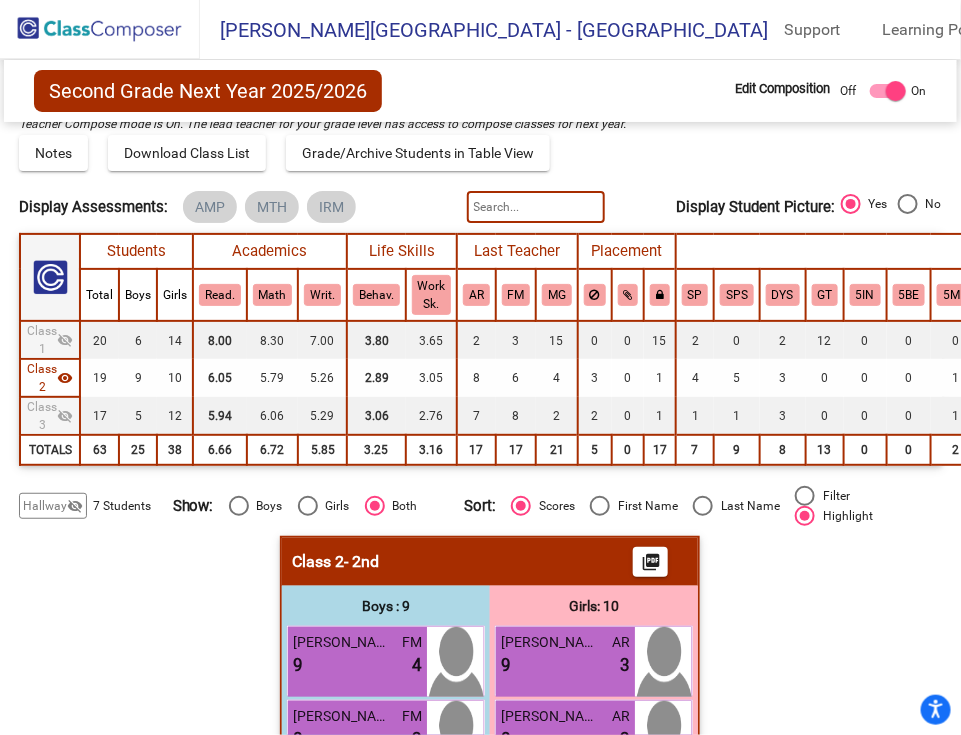 click on "Notes   Download Class List   Import Students   Grade/Archive Students in Table View   New Small Group   Saved Small Group" 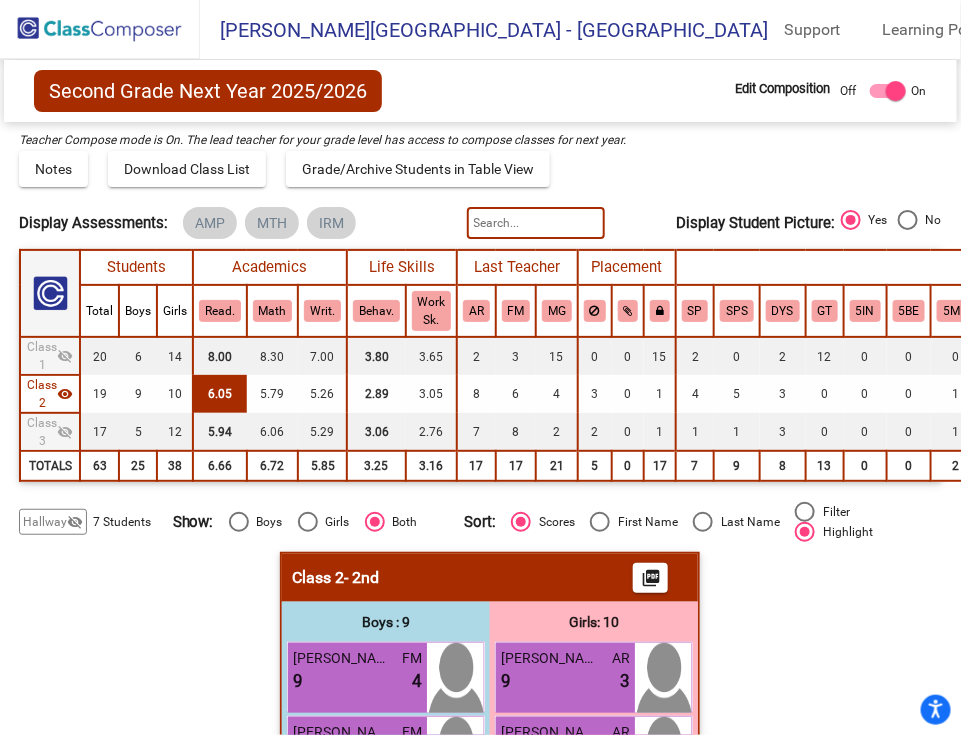 scroll, scrollTop: 0, scrollLeft: 0, axis: both 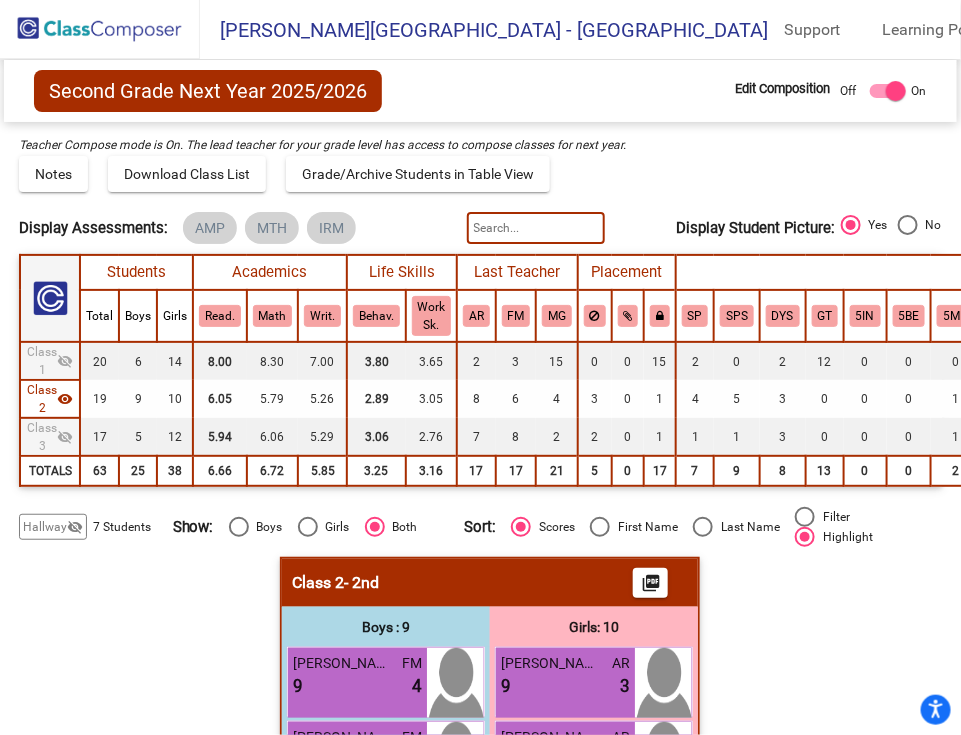 click on "visibility" 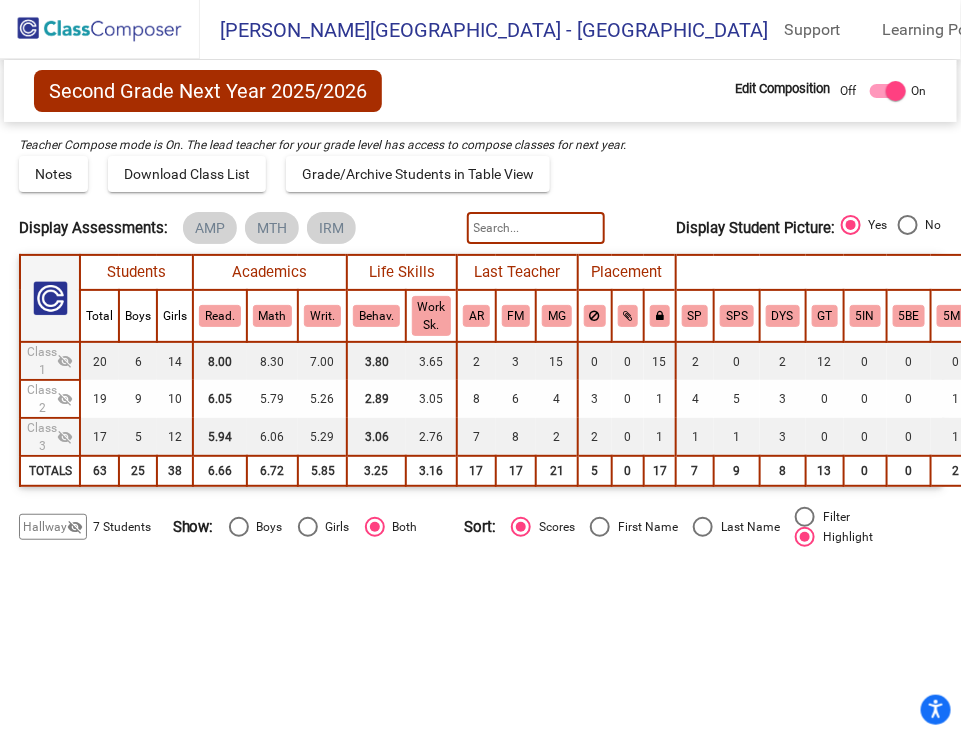 click on "visibility_off" 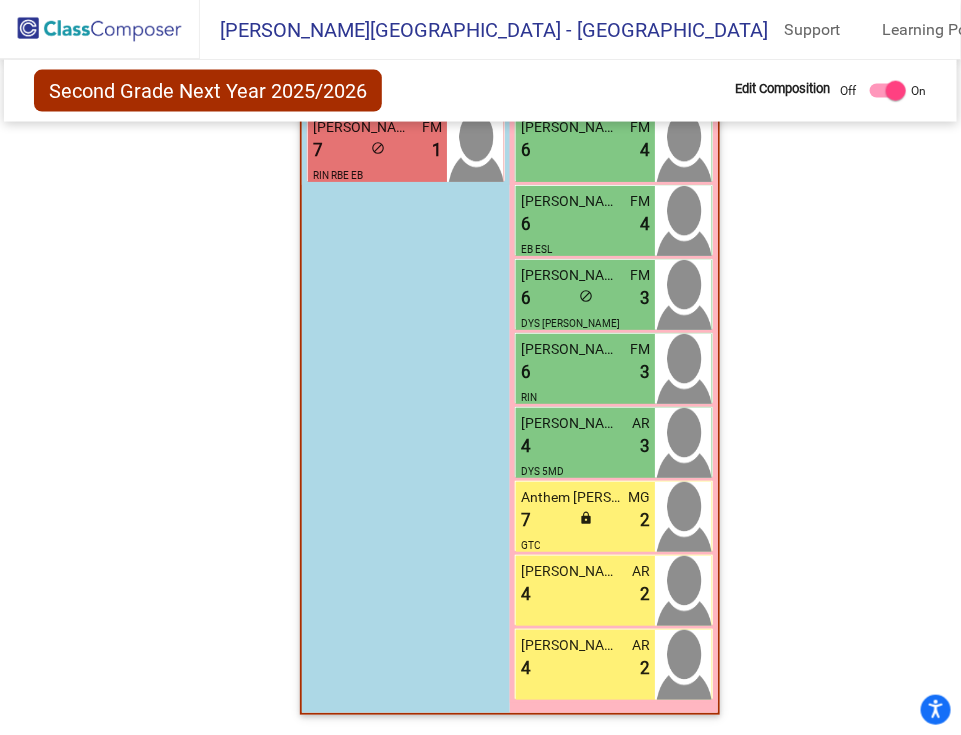 scroll, scrollTop: 836, scrollLeft: 0, axis: vertical 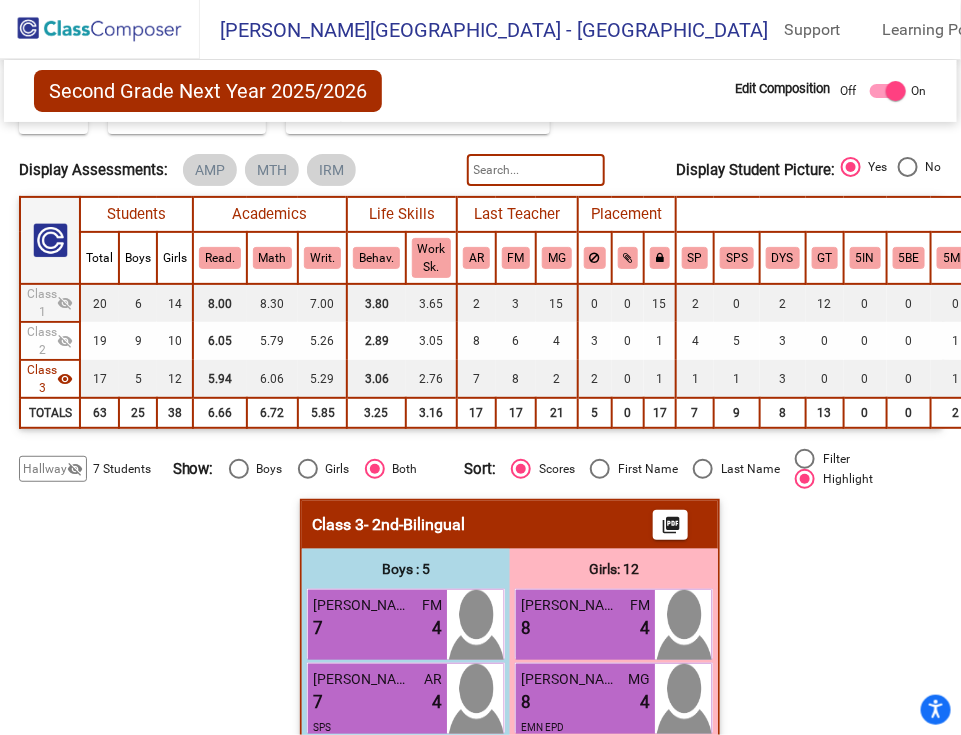 click on "Display Scores for Years:   [DATE] - [DATE]   [DATE] - [DATE]  Grade/Archive Students in Table View   Download   New Small Group   Saved Small Group  Teacher Compose mode is On. The lead teacher for your grade level has access to compose classes
for next year.  Notes   Download Class List   Import Students   Grade/Archive Students in Table View   New Small Group   Saved Small Group  Display Scores for Years:   [DATE] - [DATE]   [DATE] - [DATE] Display Assessments: AMP MTH IRM Display Student Picture:    Yes     No  Students Academics Life Skills  Last Teacher  Placement  Identified  Total Boys Girls  Read.   Math   Writ.   Behav.   Work Sk.   AR   FM   MG   SP   SPS   DYS   GT   5IN   5BE   5MD   RIN   RBE   EB   ESL   EMN   EPD   [PERSON_NAME]   GTC  Hallway  visibility_off  7 5 2                 0   0   0   0   0   0   0   3   0   1   0   0   0   0   0   4   0   0   0   0   1  Class 1  visibility_off  20 6 14  8.00   8.30   7.00   3.80   3.65   2   3   15   0   0   15   2   0   2   12   0   0   0   0   0   2   0  9" 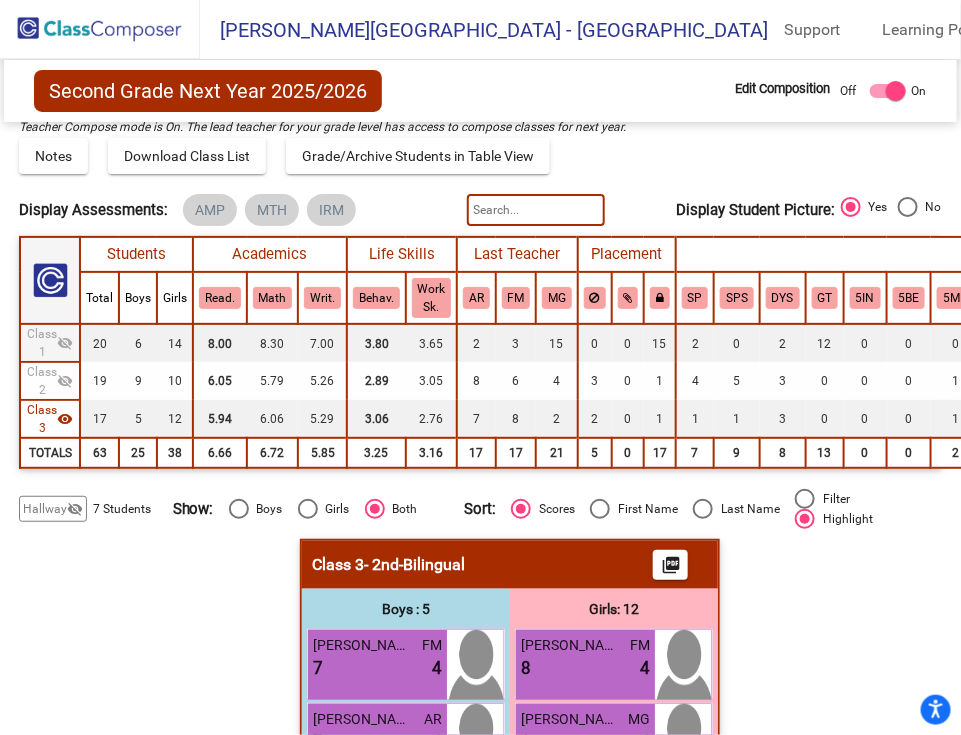 scroll, scrollTop: 0, scrollLeft: 0, axis: both 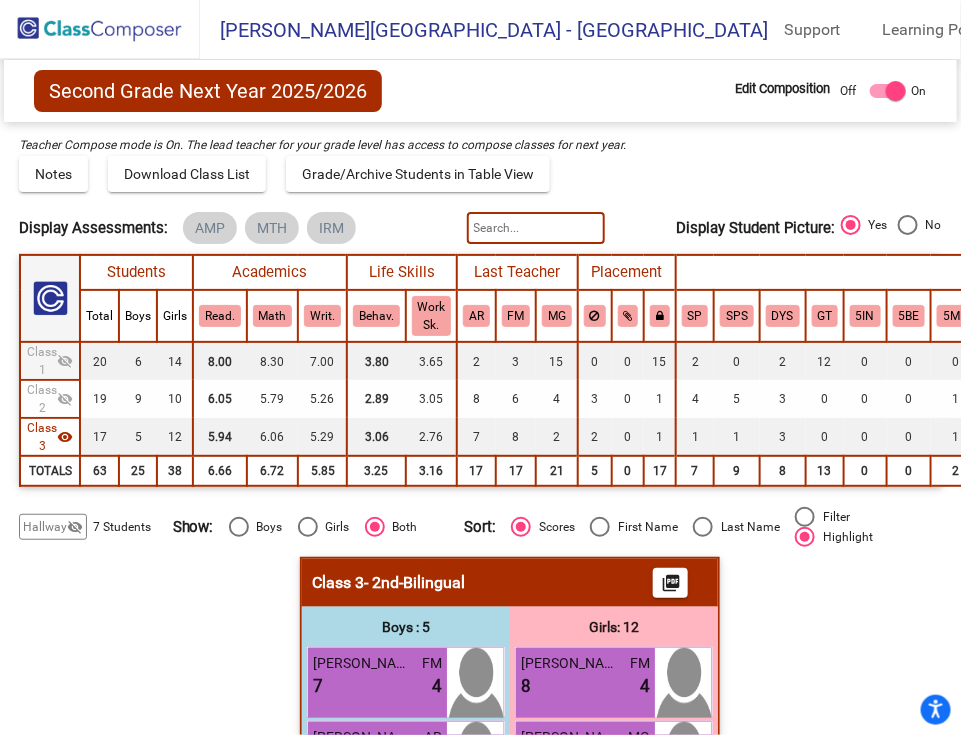 click 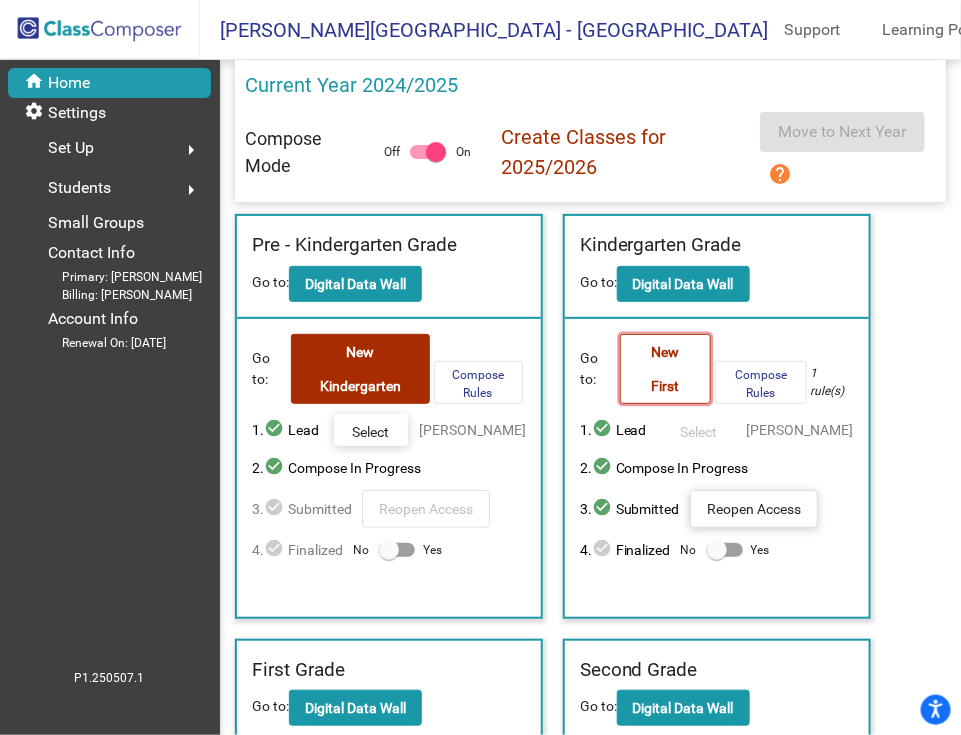click on "New First" 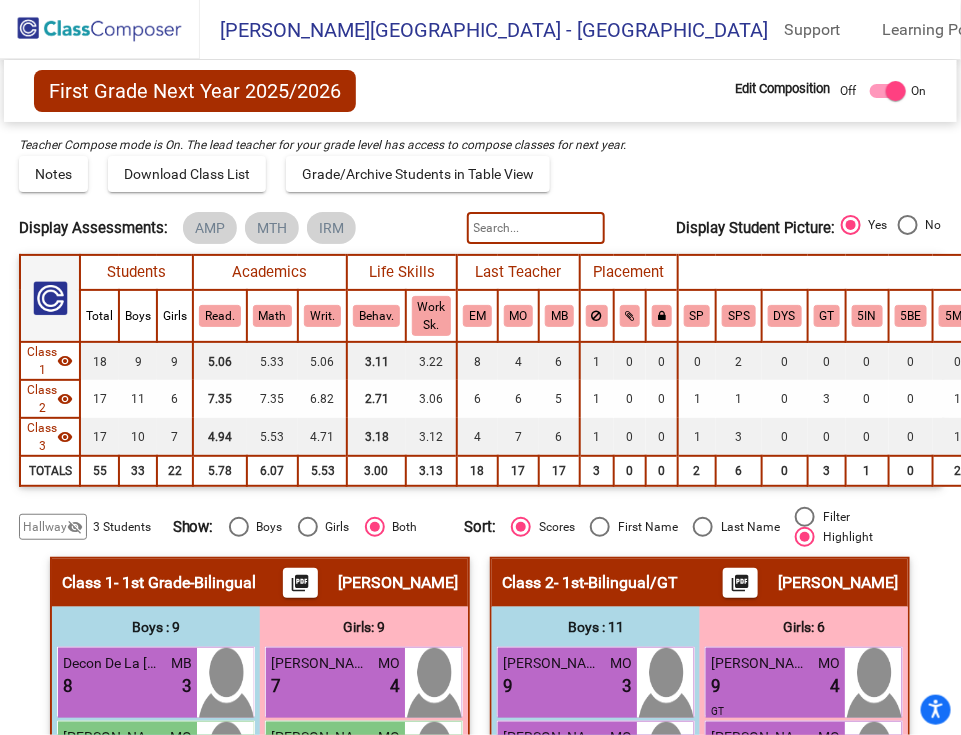 click on "Display Scores for Years:   [DATE] - [DATE]   [DATE] - [DATE]  Grade/Archive Students in Table View   Download   New Small Group   Saved Small Group  Teacher Compose mode is On. The lead teacher for your grade level has access to compose classes
for next year.  Notes   Download Class List   Import Students   Grade/Archive Students in Table View   New Small Group   Saved Small Group  Display Scores for Years:   [DATE] - [DATE]   [DATE] - [DATE] Display Assessments: AMP MTH IRM Display Student Picture:    Yes     No  Students Academics Life Skills  Last Teacher  Placement  Identified  Total Boys Girls  Read.   Math   Writ.   Behav.   Work Sk.   EM   MO   MB   SP   SPS   DYS   GT   5IN   5BE   5MD   RIN   RBE   EB   ESL   EMN   EPD   [PERSON_NAME]   GTC  Hallway  visibility_off  3 3 0                 0   0   0   0   0   0   0   0   0   0   1   0   0   0   0   0   0   0   0   0   0  Class 1  visibility  18 9 9  5.06   5.33   5.06   3.11   3.22   8   4   6   1   0   0   0   2   0   0   0   0   0   2   0   6   0   0   0  6" 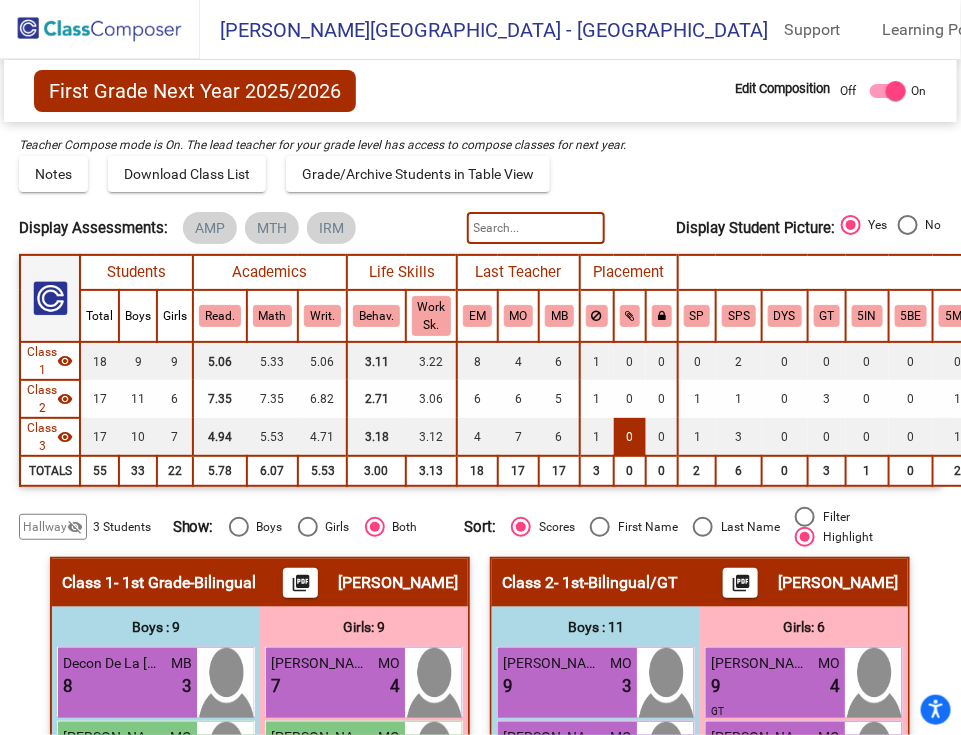 click on "0" 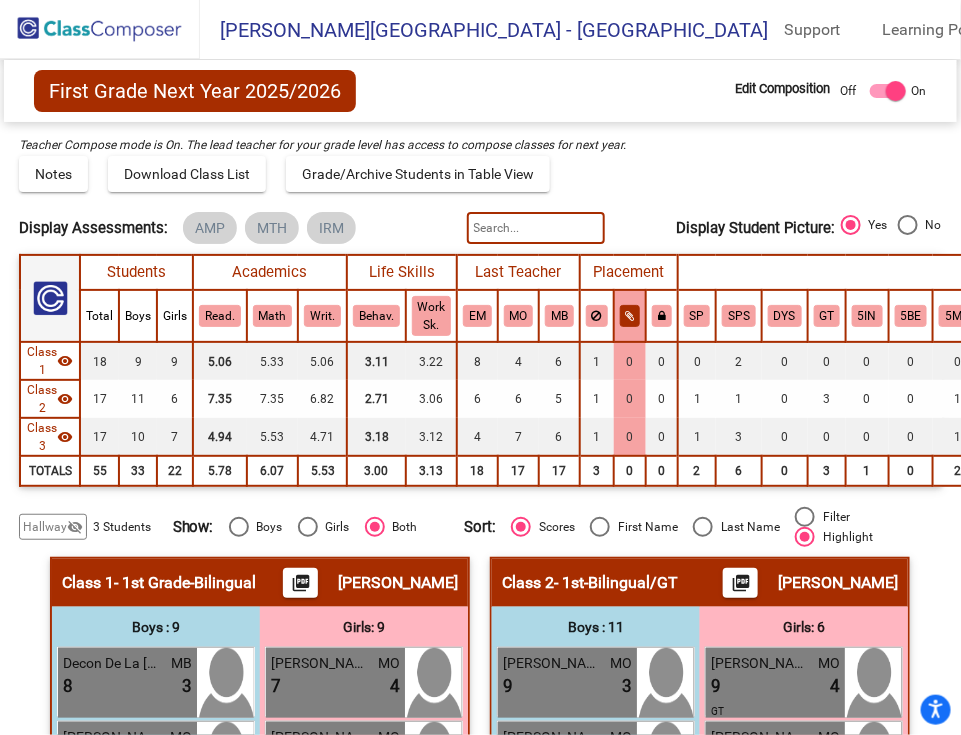 click on "Display Student Picture:    Yes     No" 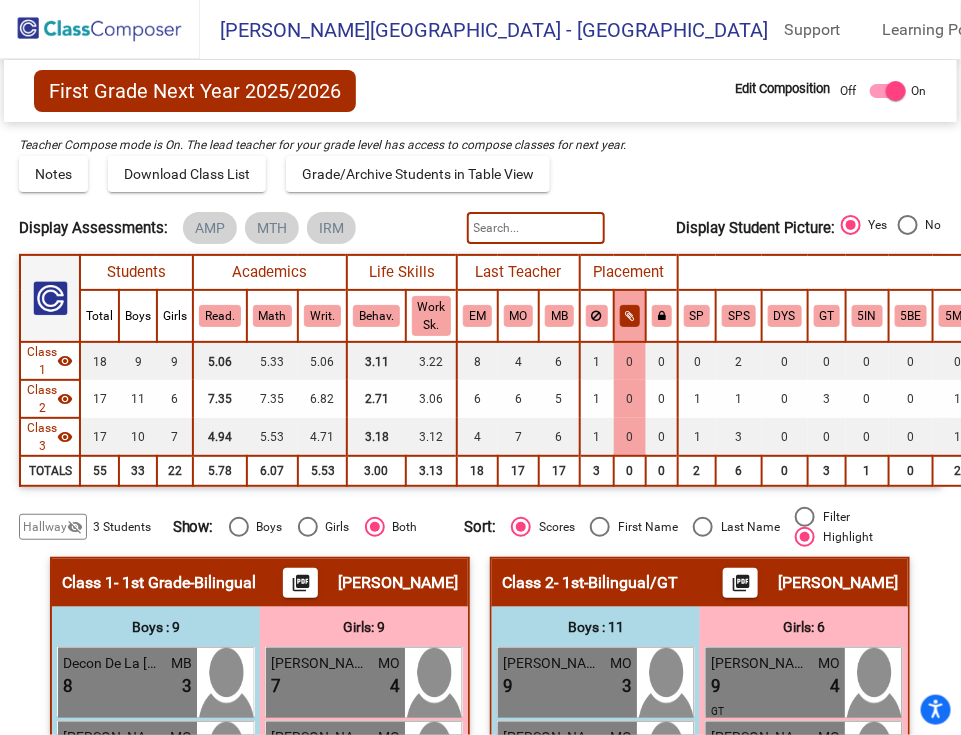 click 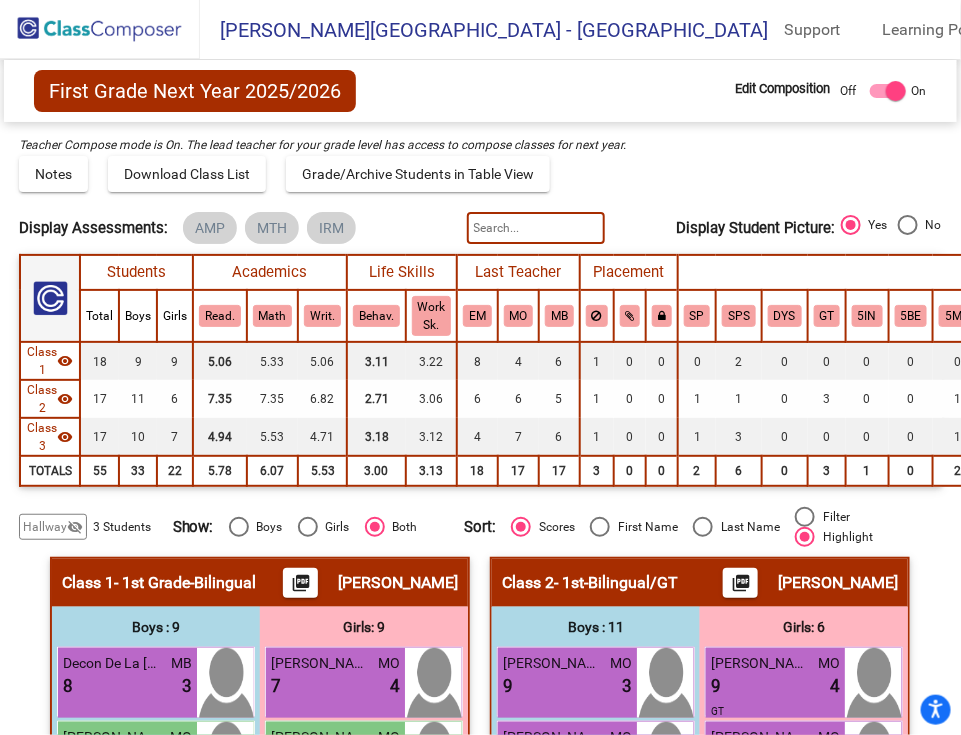 click on "Display Scores for Years:   [DATE] - [DATE]   [DATE] - [DATE]  Grade/Archive Students in Table View   Download   New Small Group   Saved Small Group  Teacher Compose mode is On. The lead teacher for your grade level has access to compose classes
for next year.  Notes   Download Class List   Import Students   Grade/Archive Students in Table View   New Small Group   Saved Small Group  Display Scores for Years:   [DATE] - [DATE]   [DATE] - [DATE] Display Assessments: AMP MTH IRM Display Student Picture:    Yes     No  Students Academics Life Skills  Last Teacher  Placement  Identified  Total Boys Girls  Read.   Math   Writ.   Behav.   Work Sk.   EM   MO   MB   SP   SPS   DYS   GT   5IN   5BE   5MD   RIN   RBE   EB   ESL   EMN   EPD   [PERSON_NAME]   GTC  Hallway  visibility_off  3 3 0                 0   0   0   0   0   0   0   0   0   0   1   0   0   0   0   0   0   0   0   0   0  Class 1  visibility  18 9 9  5.06   5.33   5.06   3.11   3.22   8   4   6   1   0   0   0   2   0   0   0   0   0   2   0   6   0   0   0  6" 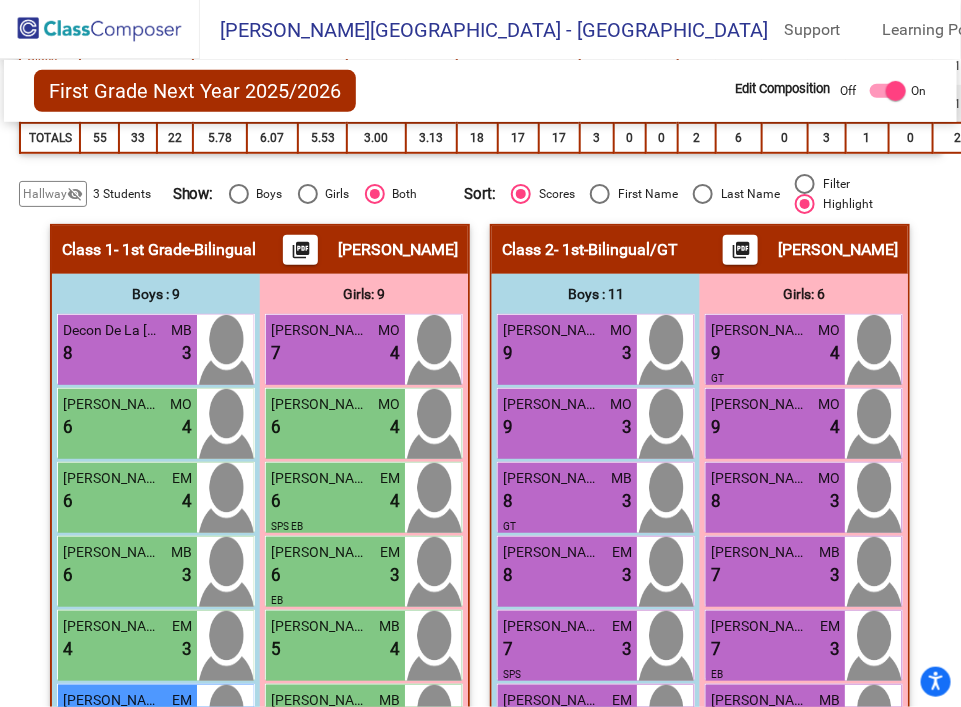 scroll, scrollTop: 272, scrollLeft: 0, axis: vertical 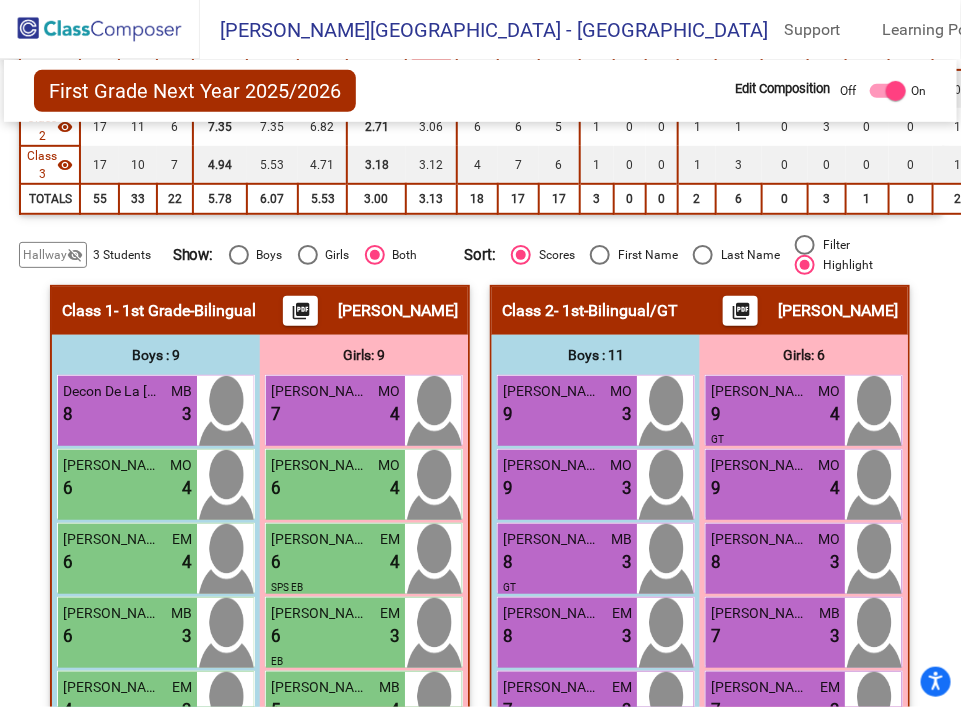 click on "Hallway   - Hallway Class  picture_as_pdf  Add Student  First Name Last Name Student Id  (Recommended)   Boy   Girl   [DEMOGRAPHIC_DATA] Add Close  Boys : 3  [PERSON_NAME] lock do_not_disturb_alt 5IN [PERSON_NAME] lock do_not_disturb_alt [PERSON_NAME] lock do_not_disturb_alt Girls: 0   No Students   Class 1   - 1st Grade-Bilingual  picture_as_pdf [PERSON_NAME]  Add Student  First Name Last Name Student Id  (Recommended)   Boy   Girl   [DEMOGRAPHIC_DATA] Add Close  Boys : 9  Decon De La [PERSON_NAME] MB 8 lock do_not_disturb_alt 3 [PERSON_NAME] MO 6 lock do_not_disturb_alt 4 Ayven Altamira EM 6 lock do_not_disturb_alt 4 [PERSON_NAME] MB 6 lock do_not_disturb_alt 3 [PERSON_NAME] EM 4 lock do_not_disturb_alt 3 Normani [PERSON_NAME] 3 lock do_not_disturb_alt 3 RIN EB [PERSON_NAME] MB 3 lock do_not_disturb_alt 2 [PERSON_NAME] EM 3 lock do_not_disturb_alt 2 RIN EB [PERSON_NAME] MO 7 lock do_not_disturb_alt 1 Girls: 9 [PERSON_NAME] MO 7 lock do_not_disturb_alt 4 [PERSON_NAME] MO 6 lock do_not_disturb_alt 4 [PERSON_NAME] EM 6 4" 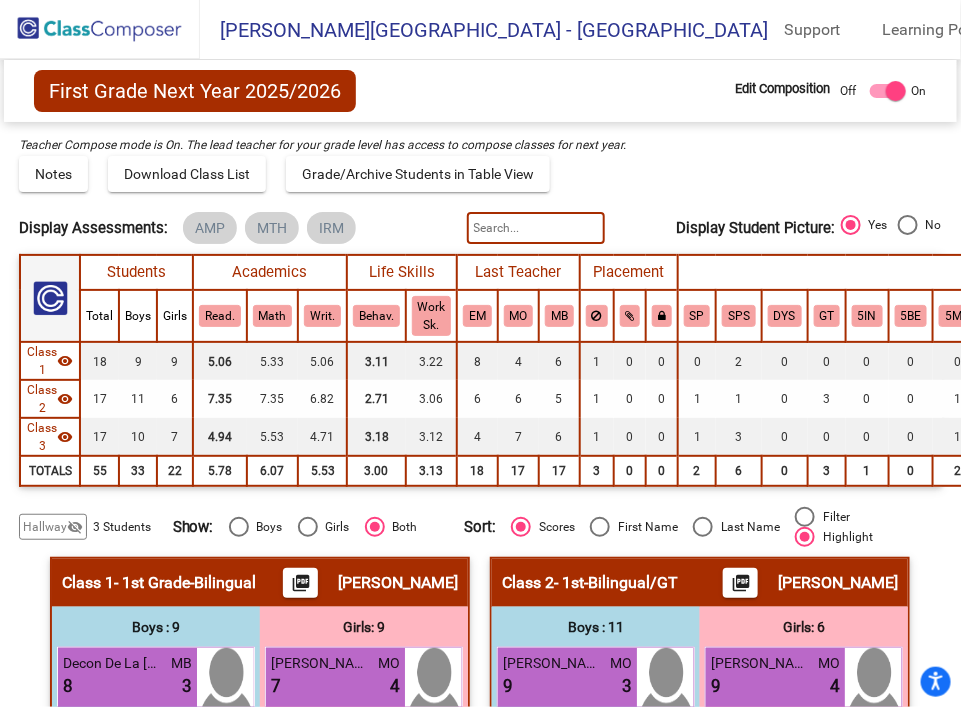 click 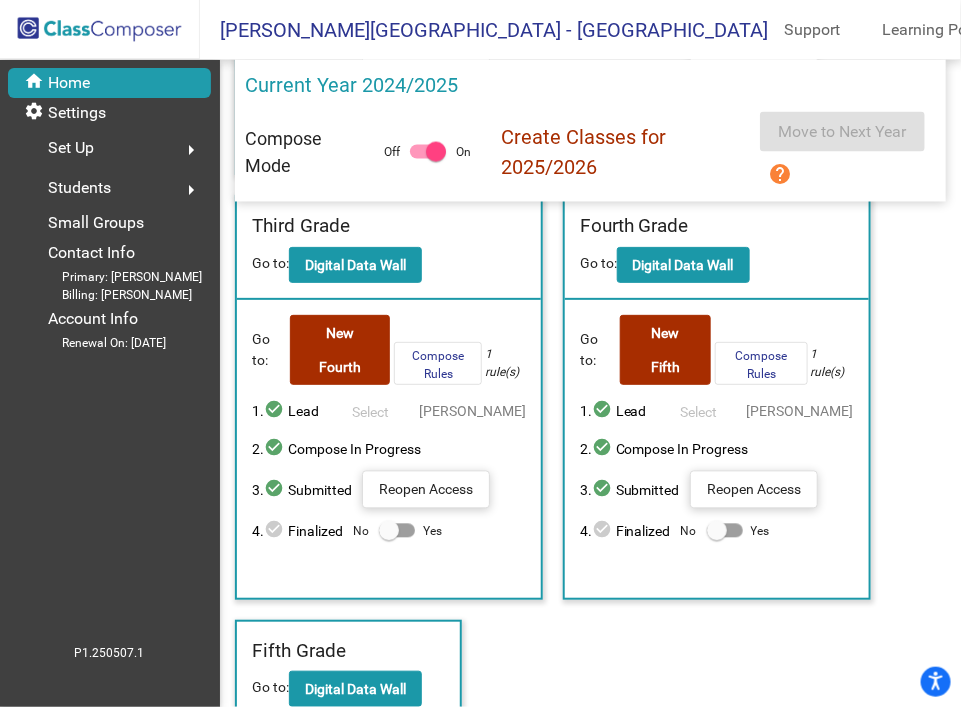 scroll, scrollTop: 888, scrollLeft: 0, axis: vertical 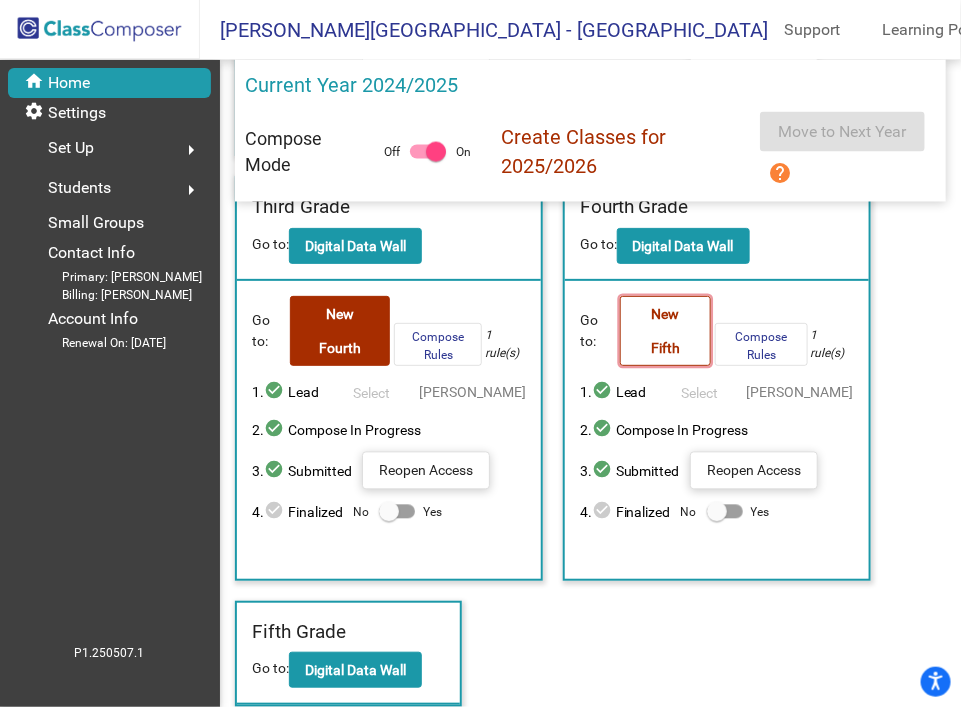 click on "New Fifth" 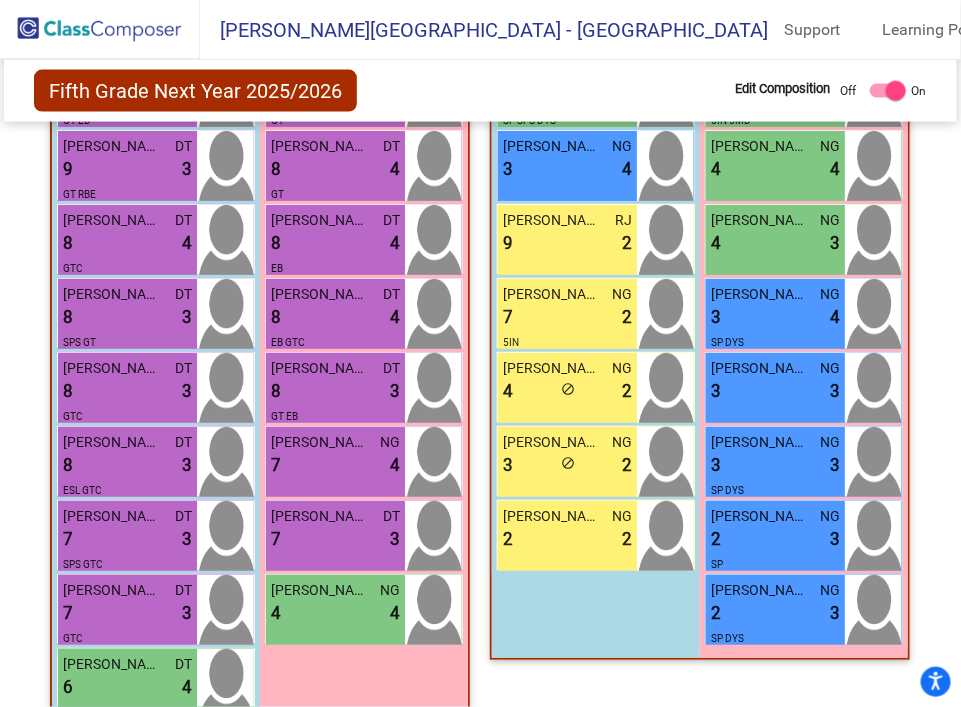 scroll, scrollTop: 777, scrollLeft: 0, axis: vertical 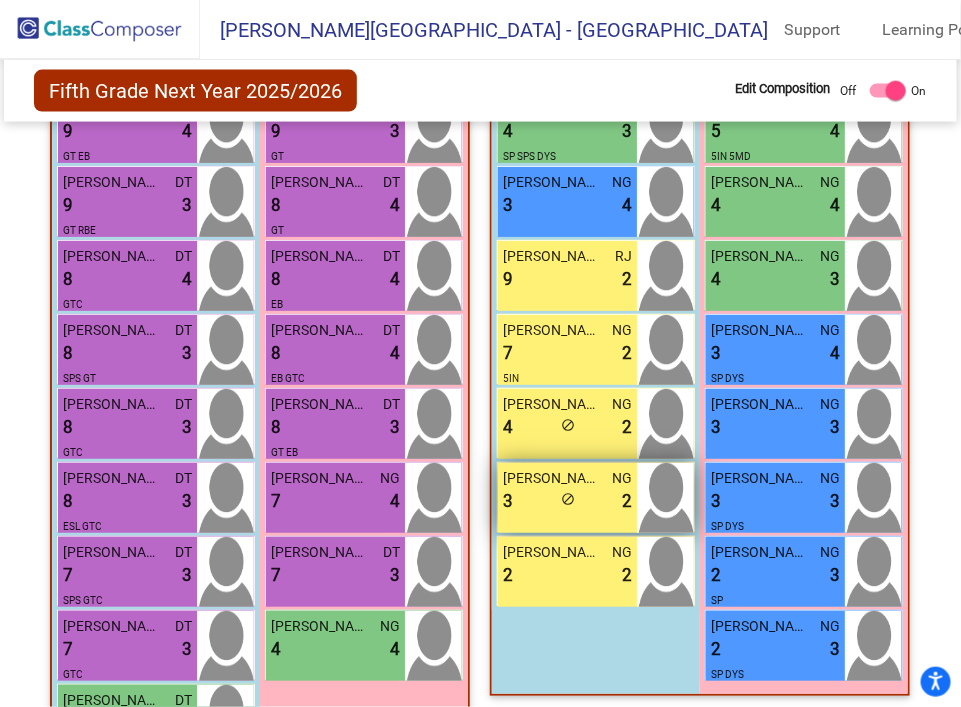 drag, startPoint x: 561, startPoint y: 492, endPoint x: 515, endPoint y: 479, distance: 47.801674 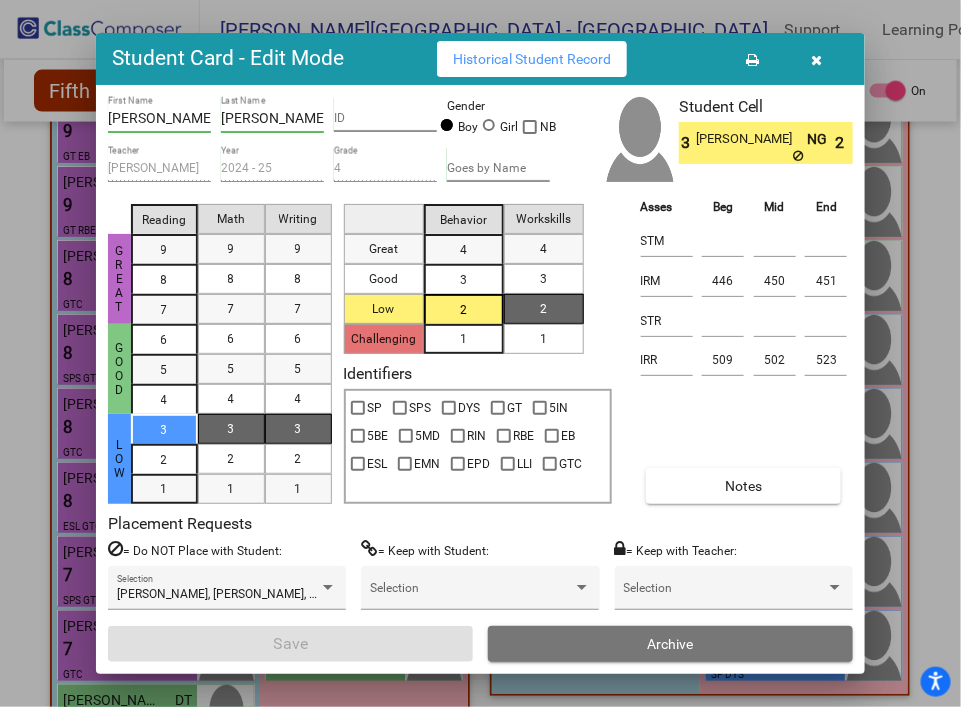 click on "Archive" at bounding box center (670, 644) 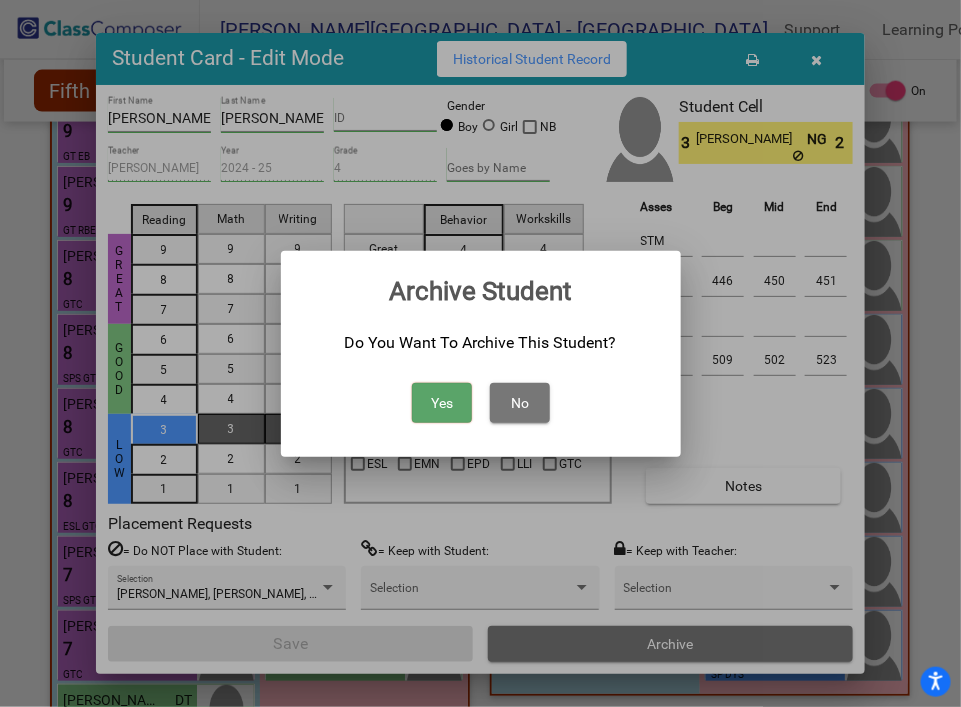 click on "Yes" at bounding box center [442, 403] 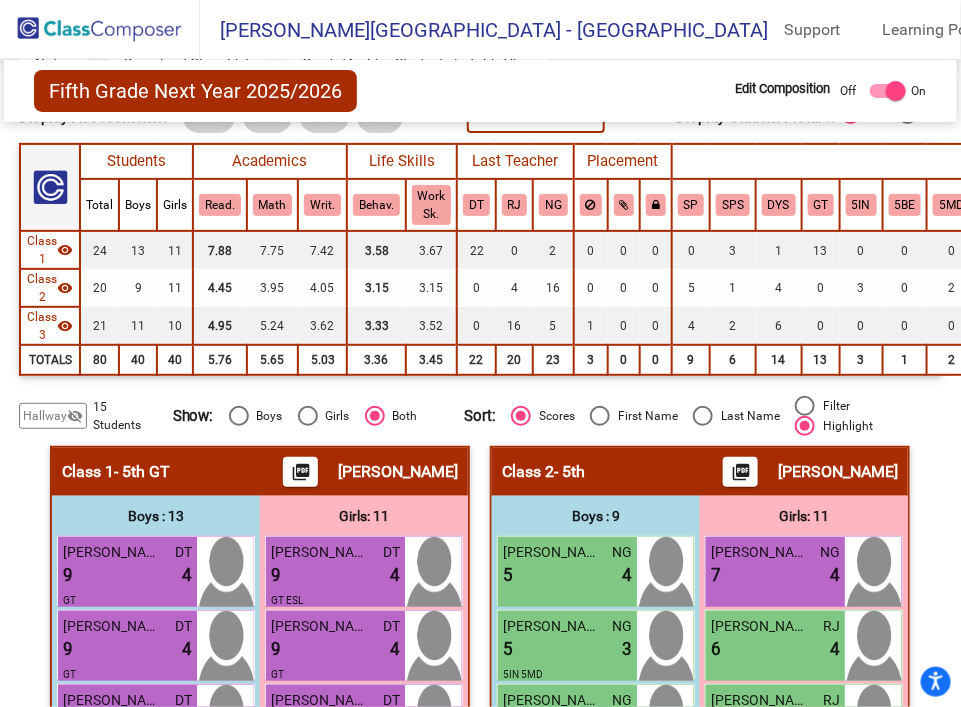 scroll, scrollTop: 0, scrollLeft: 0, axis: both 